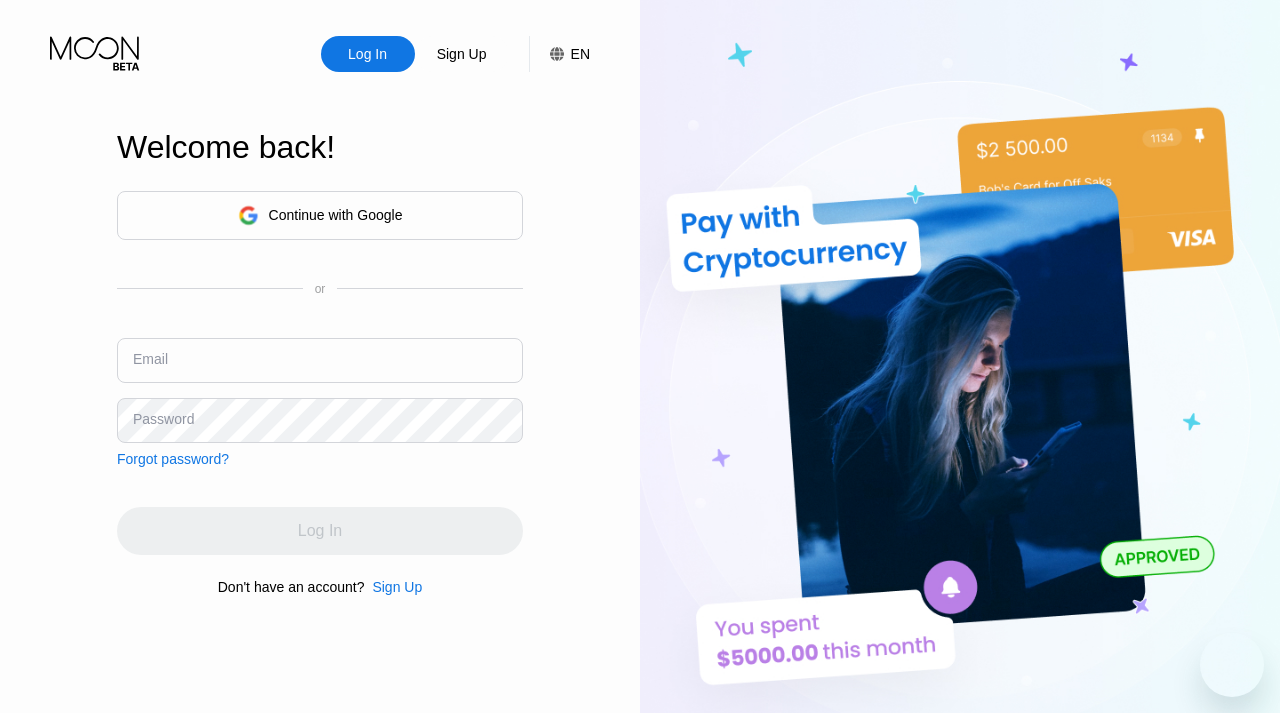 scroll, scrollTop: 0, scrollLeft: 0, axis: both 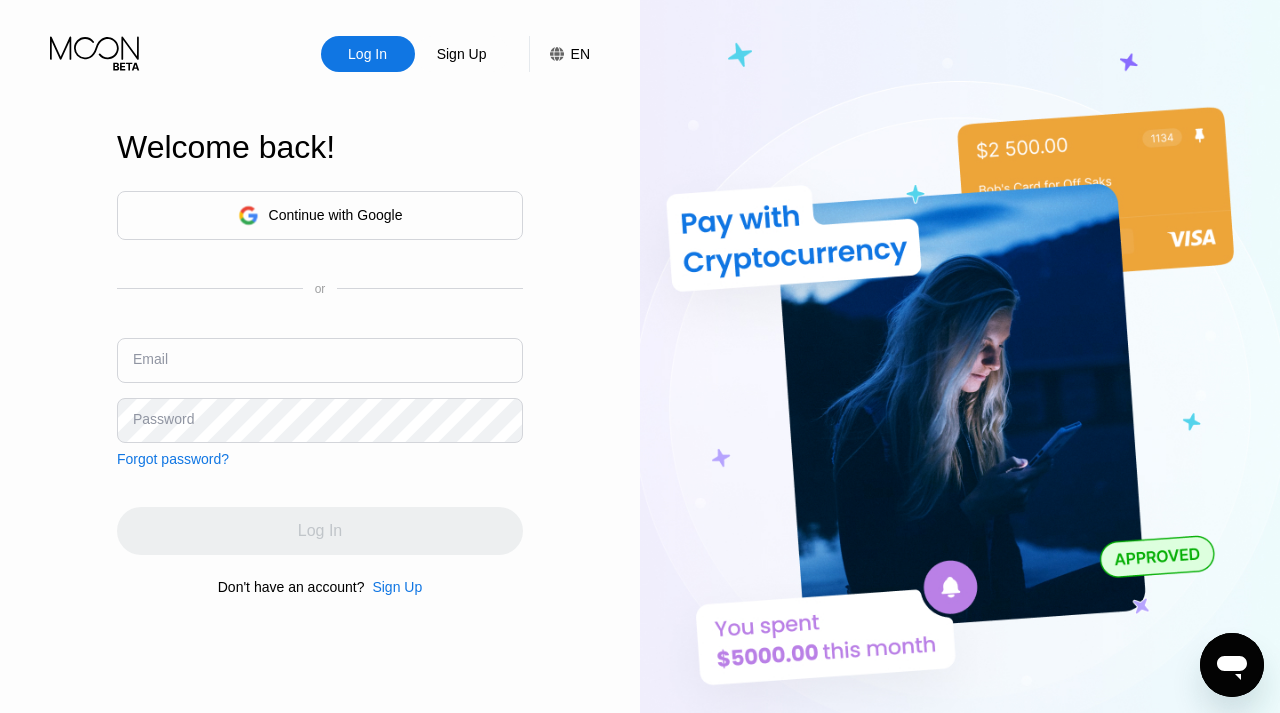 click on "Continue with Google or Email Password Forgot password?" at bounding box center [320, 329] 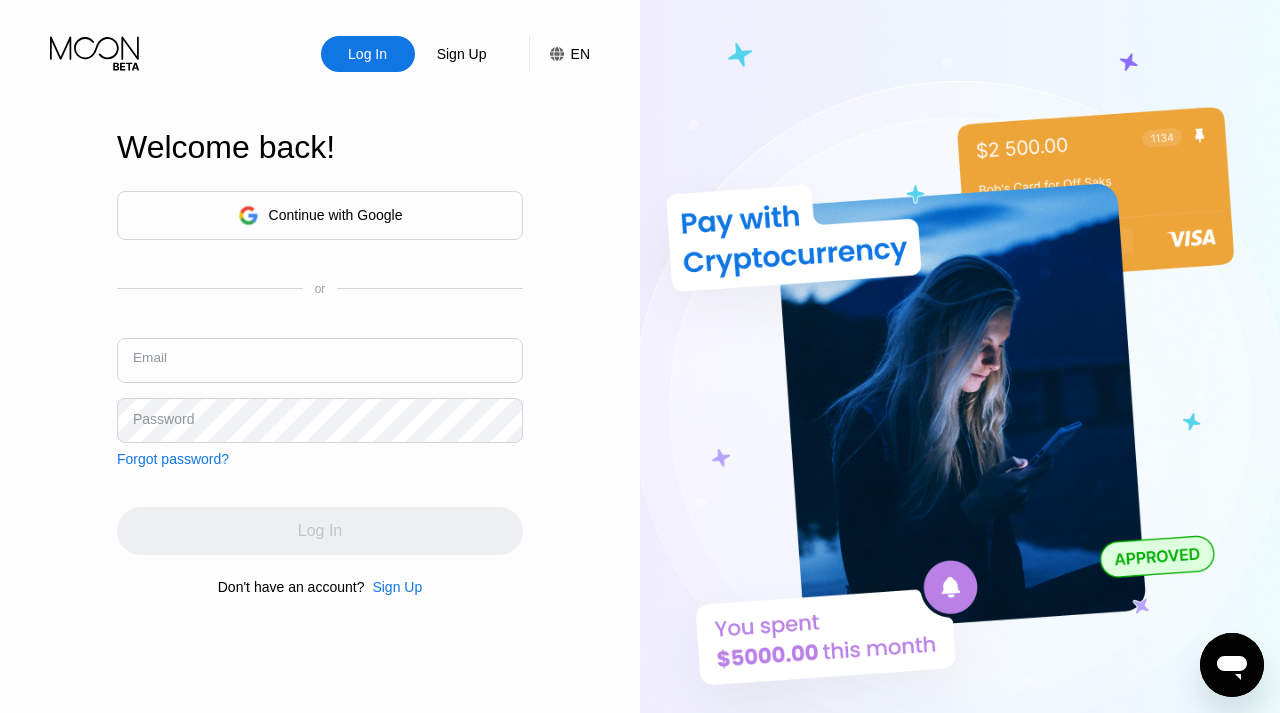 click at bounding box center [320, 360] 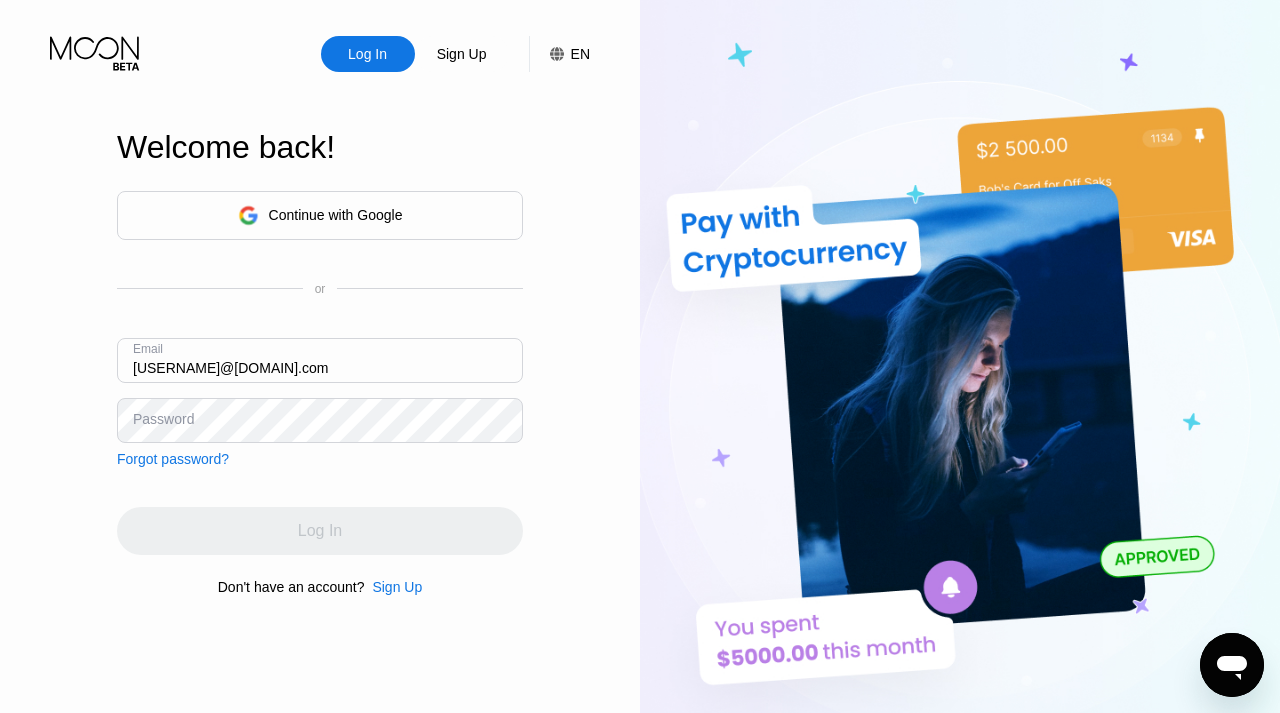 type on "[EMAIL]" 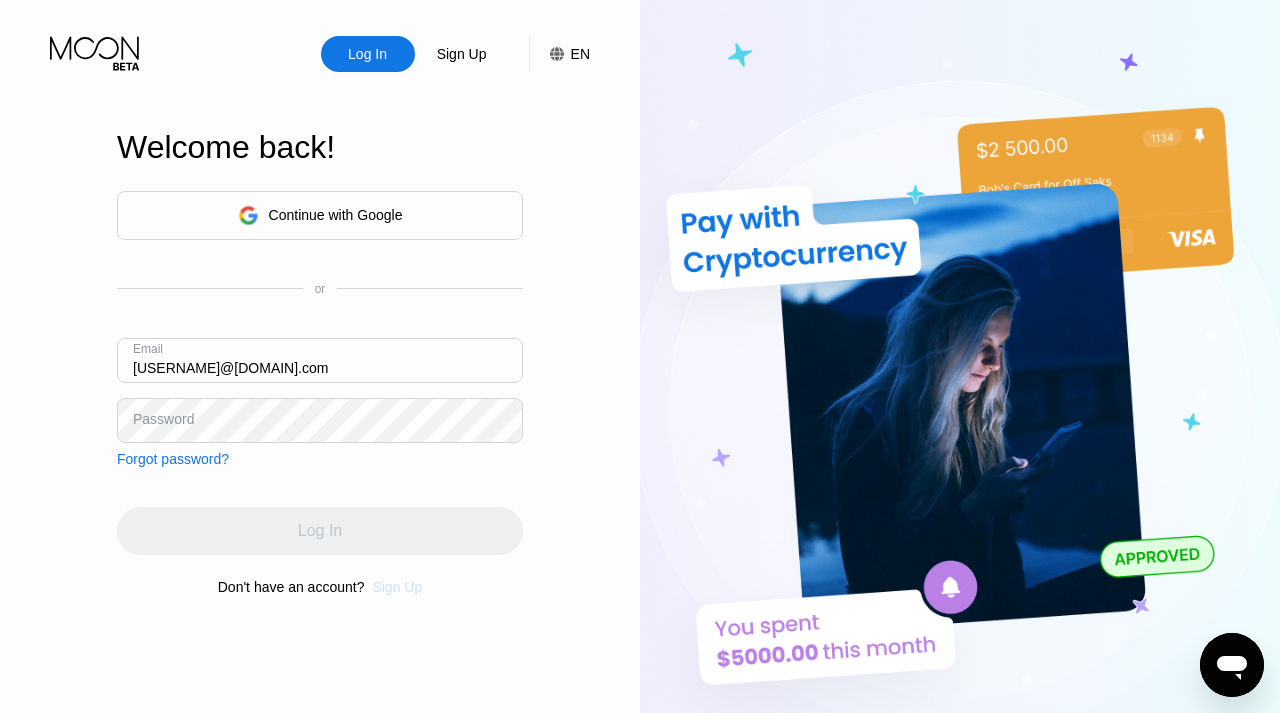 click on "Sign Up" at bounding box center (397, 587) 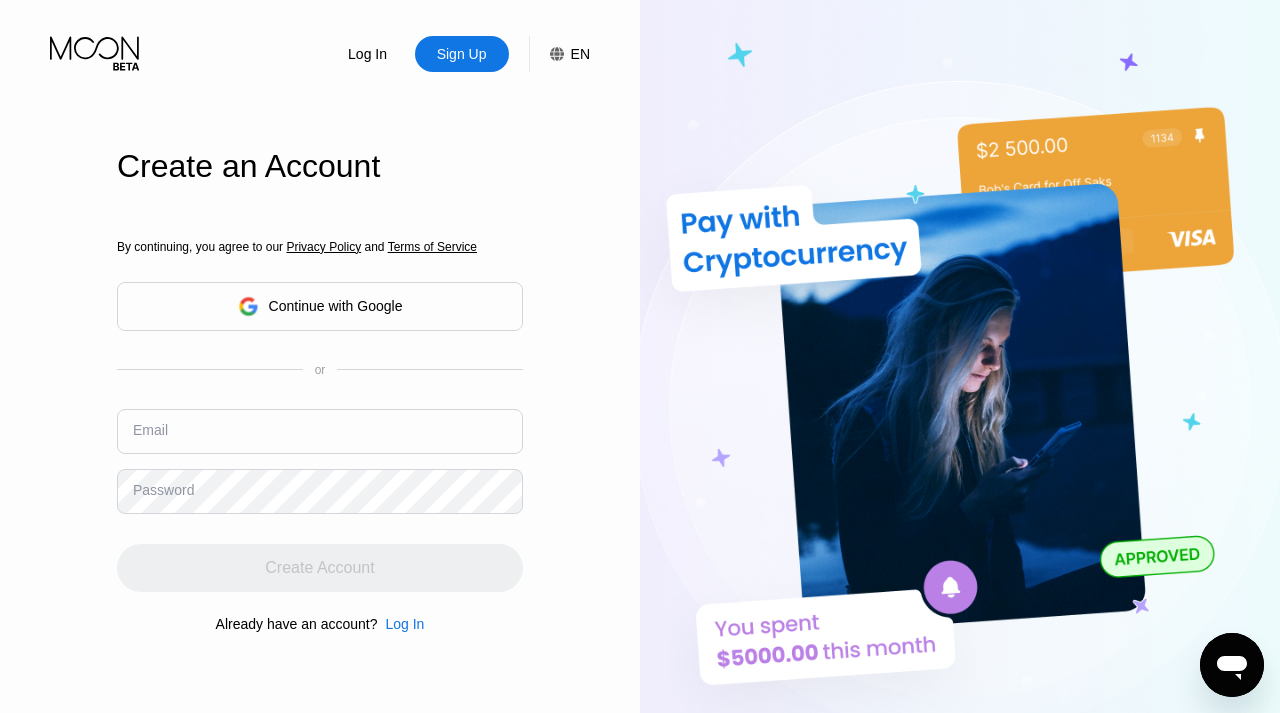 click at bounding box center [320, 431] 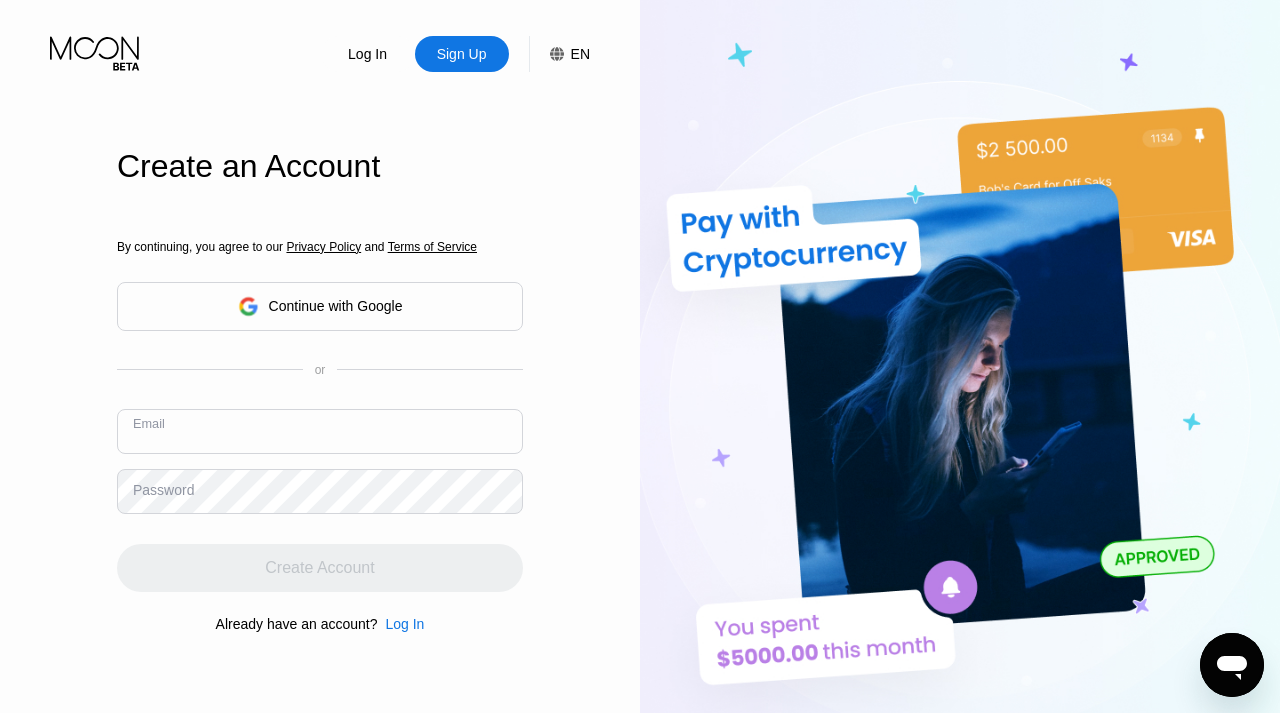 paste on "[EMAIL]" 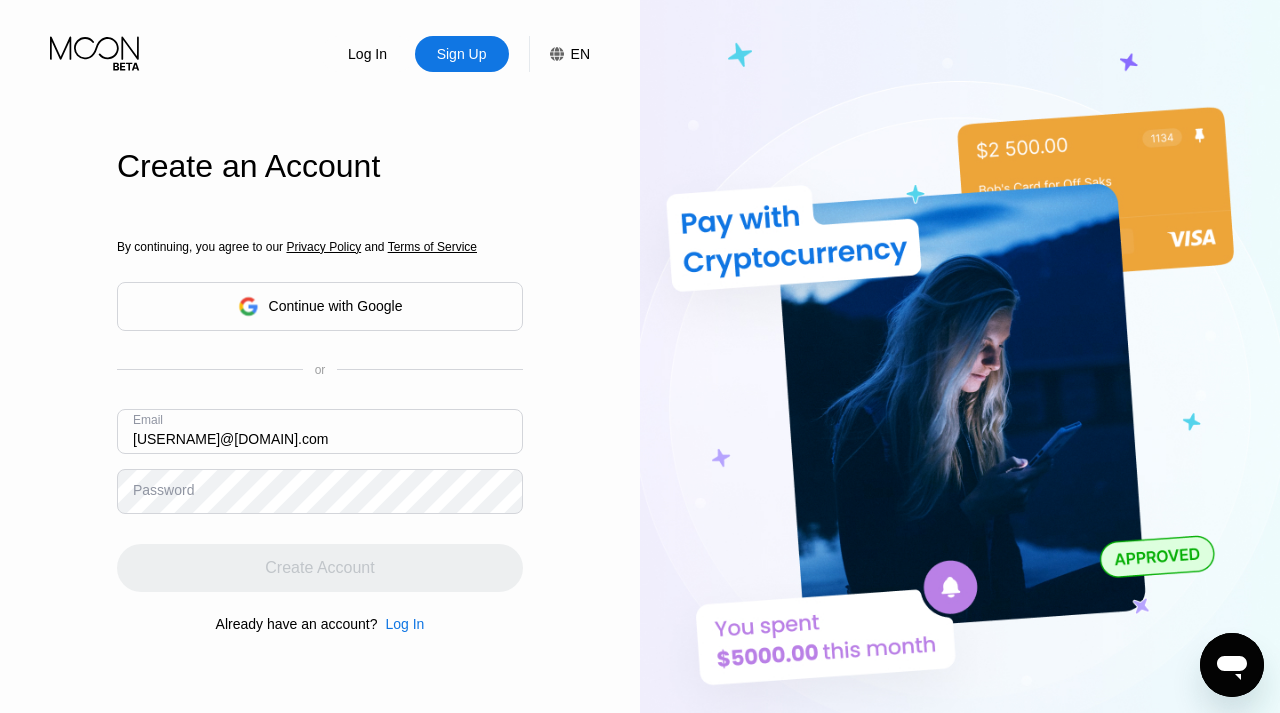 type on "[EMAIL]" 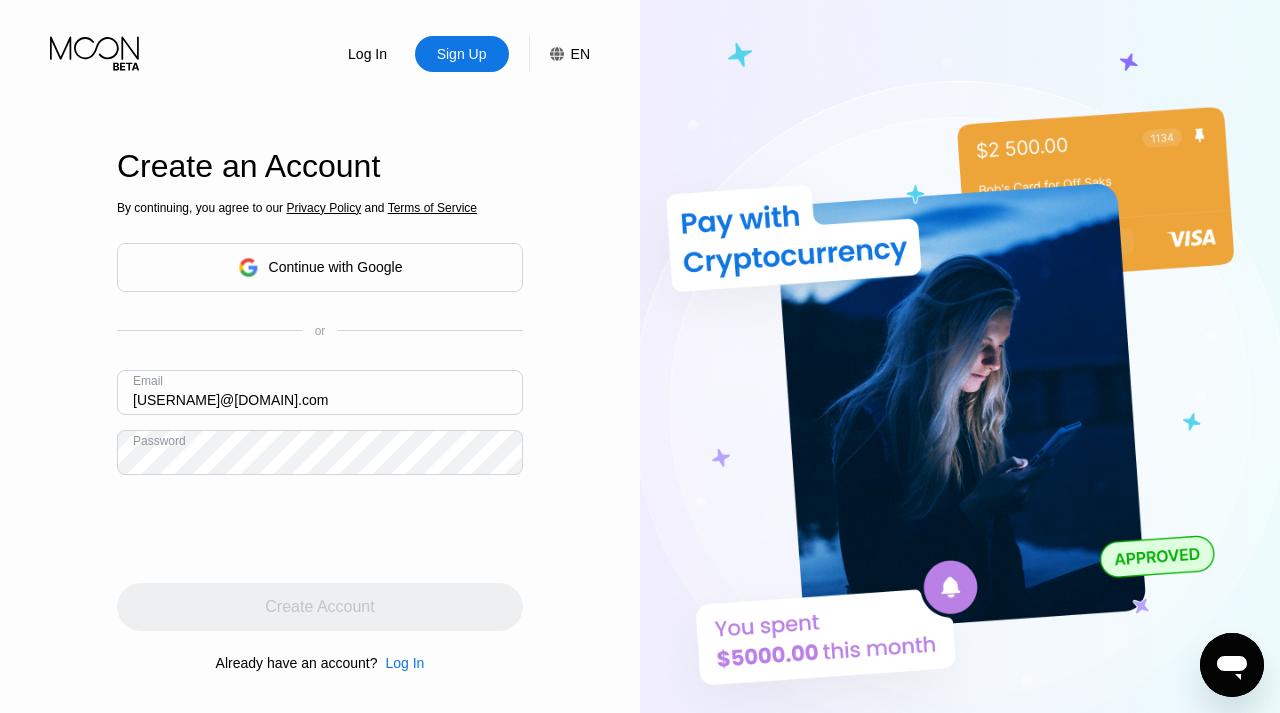 click on "[EMAIL]" at bounding box center (320, 392) 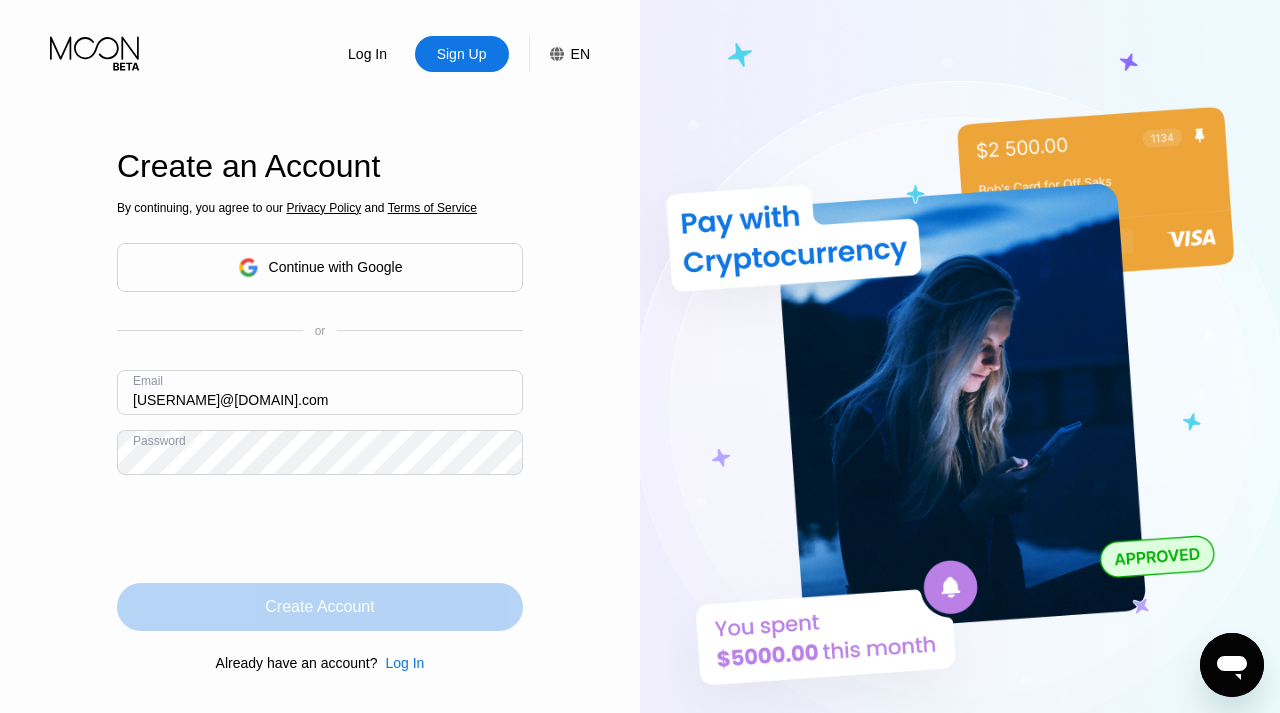 click on "Create Account" at bounding box center [320, 607] 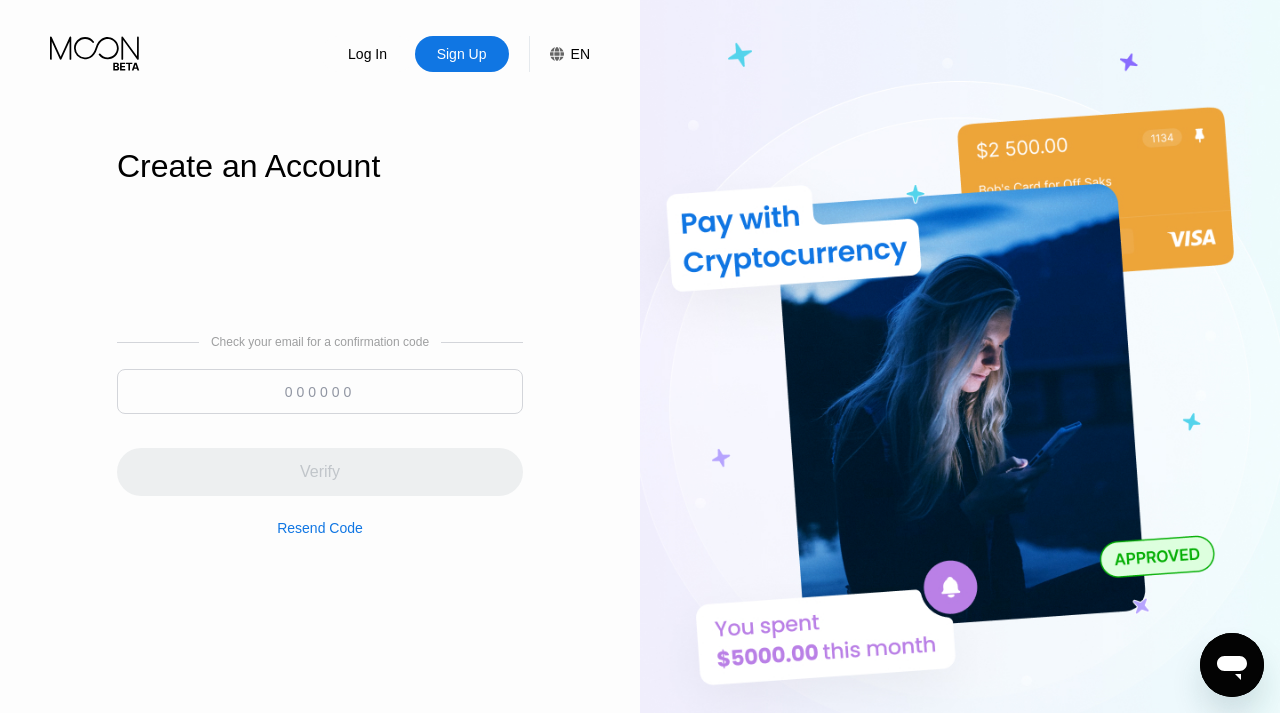 click at bounding box center (320, 391) 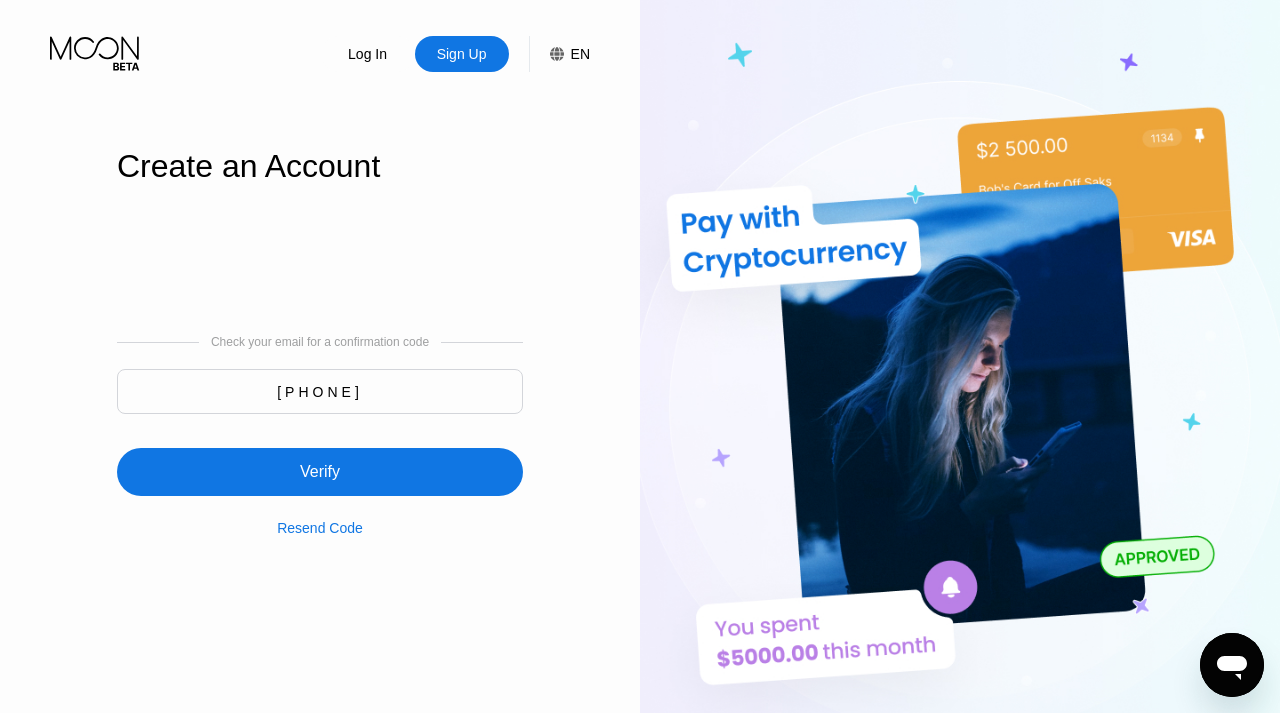type on "708296" 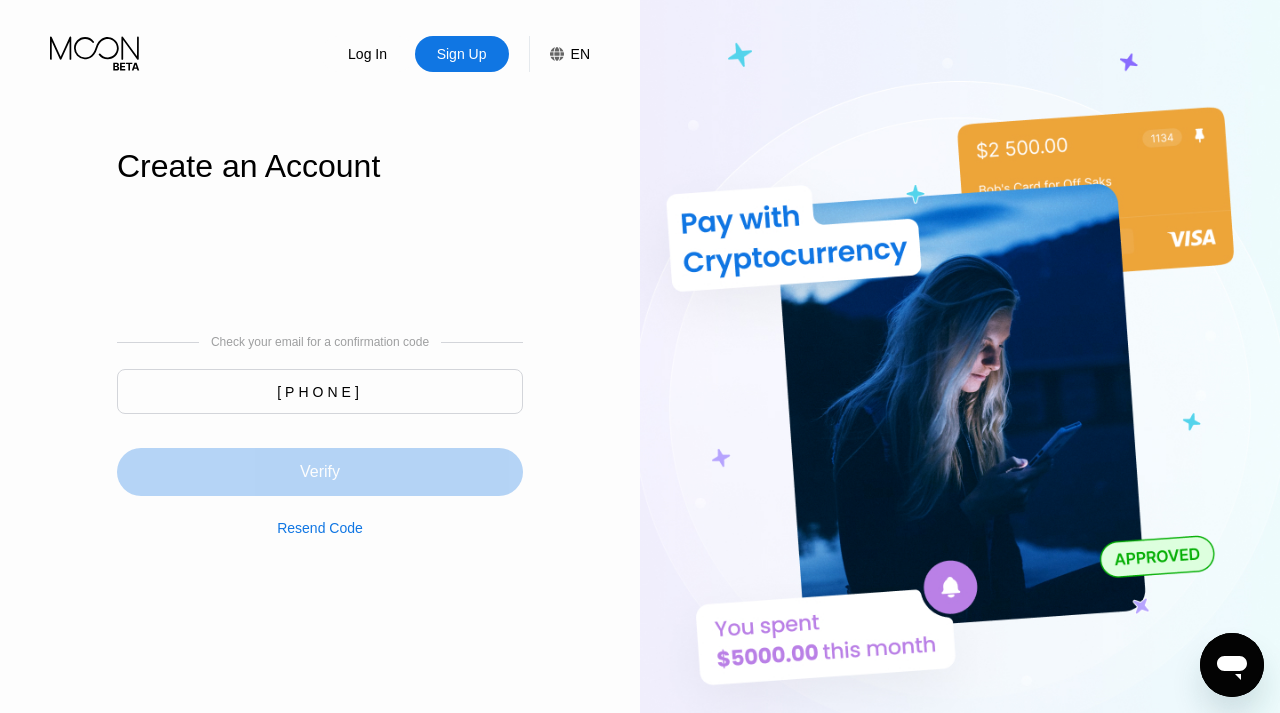 click on "Verify" at bounding box center (320, 472) 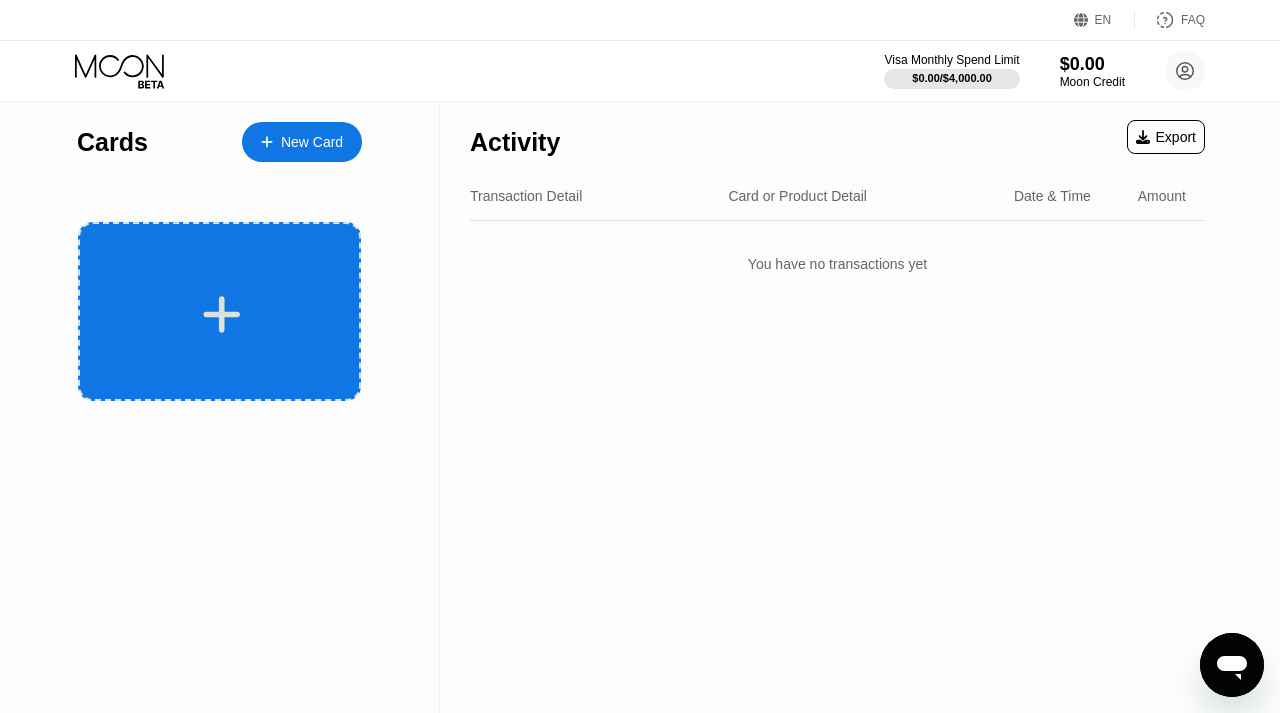 click 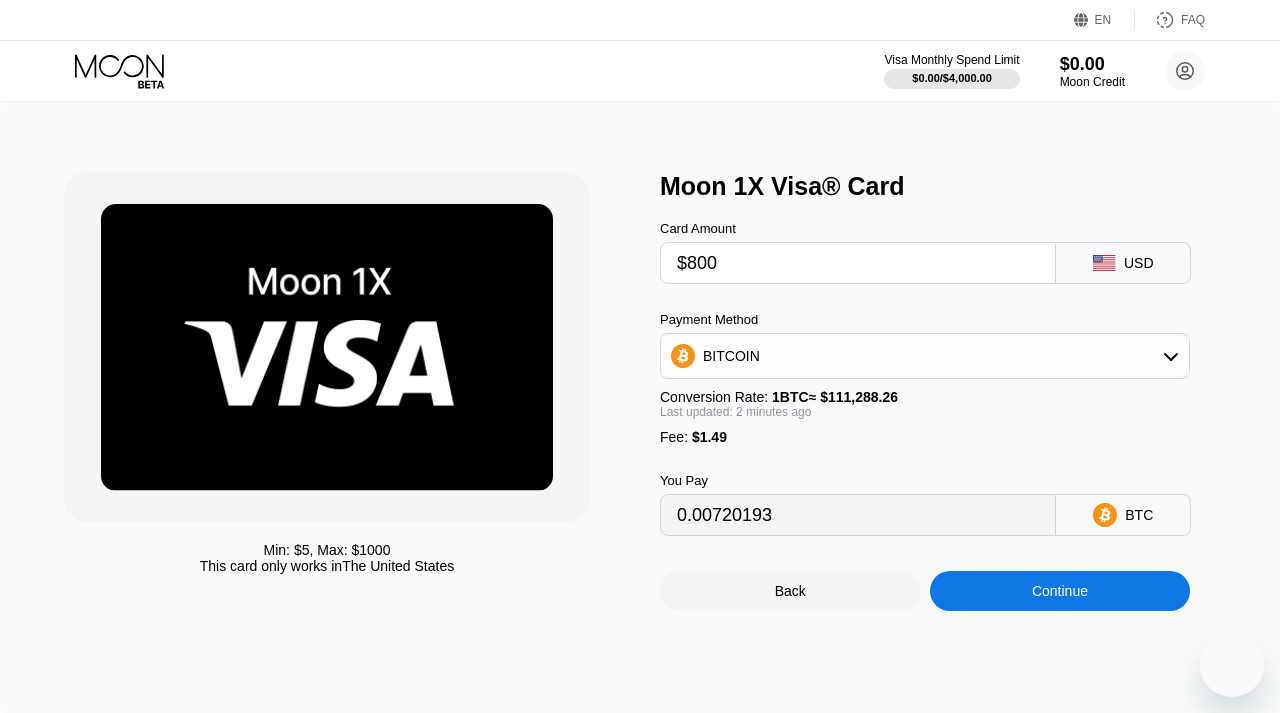 scroll, scrollTop: 0, scrollLeft: 0, axis: both 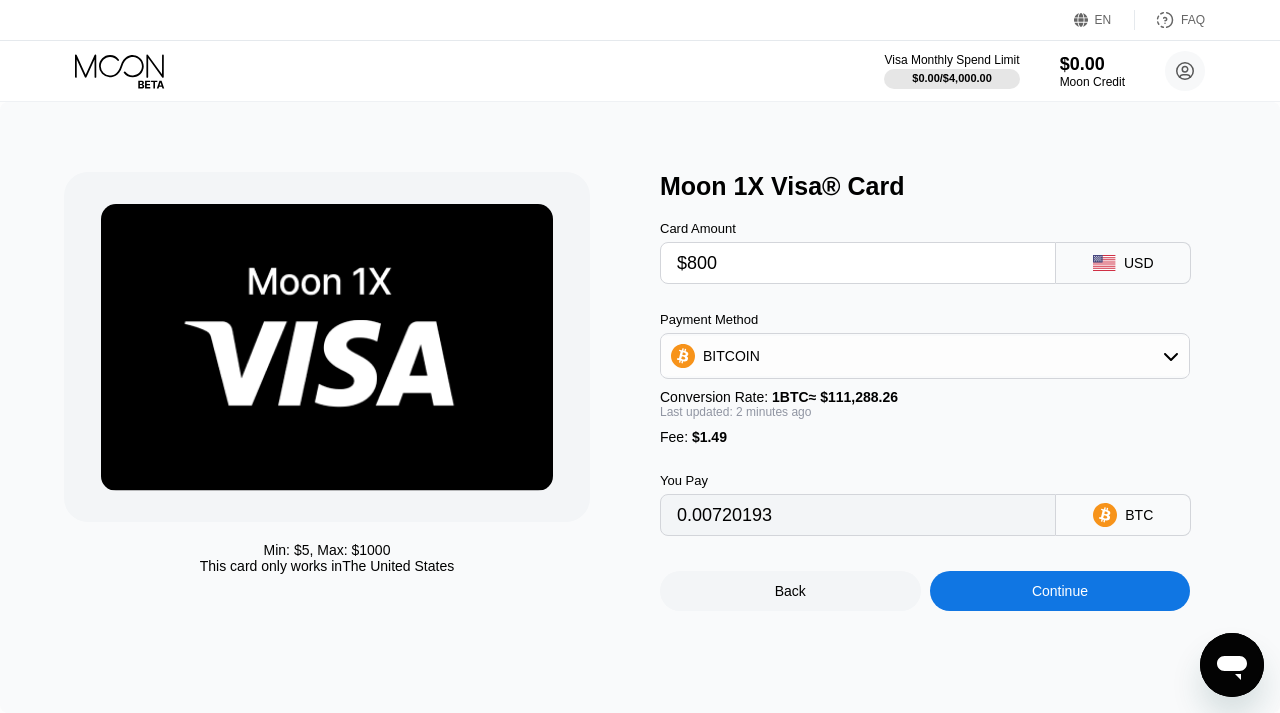 click on "BITCOIN" at bounding box center [925, 356] 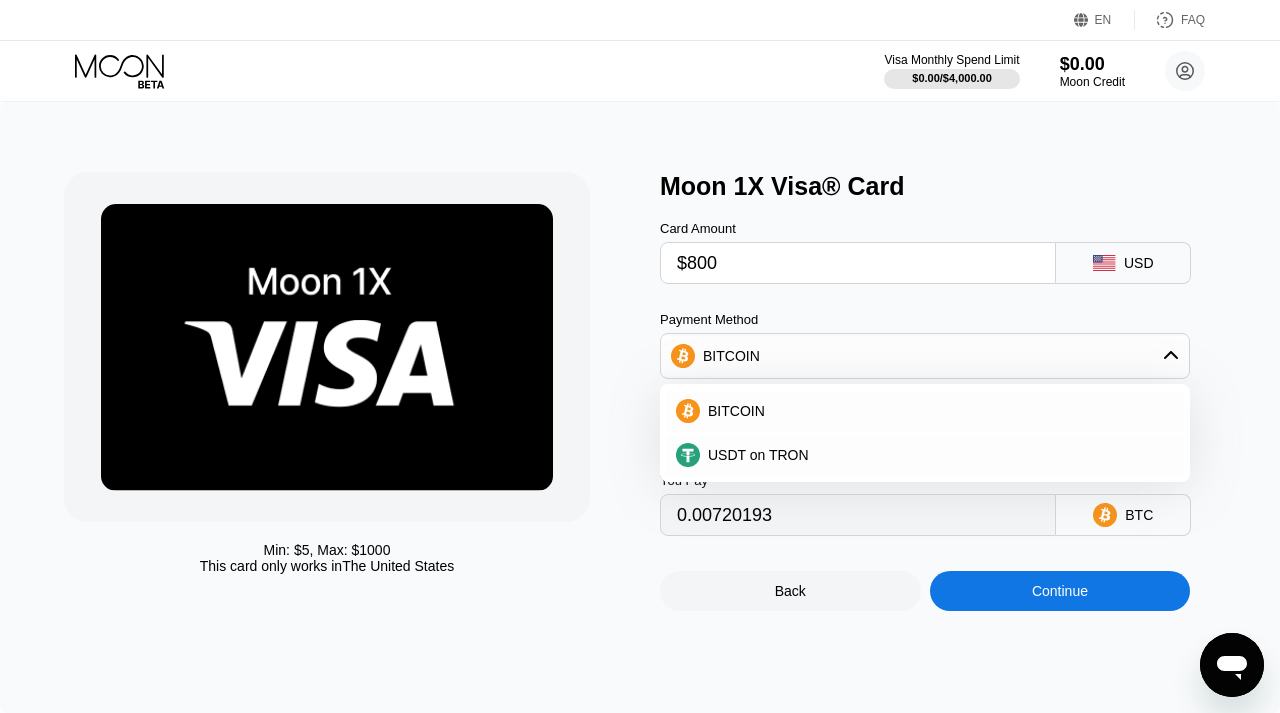 click on "BITCOIN" at bounding box center [925, 356] 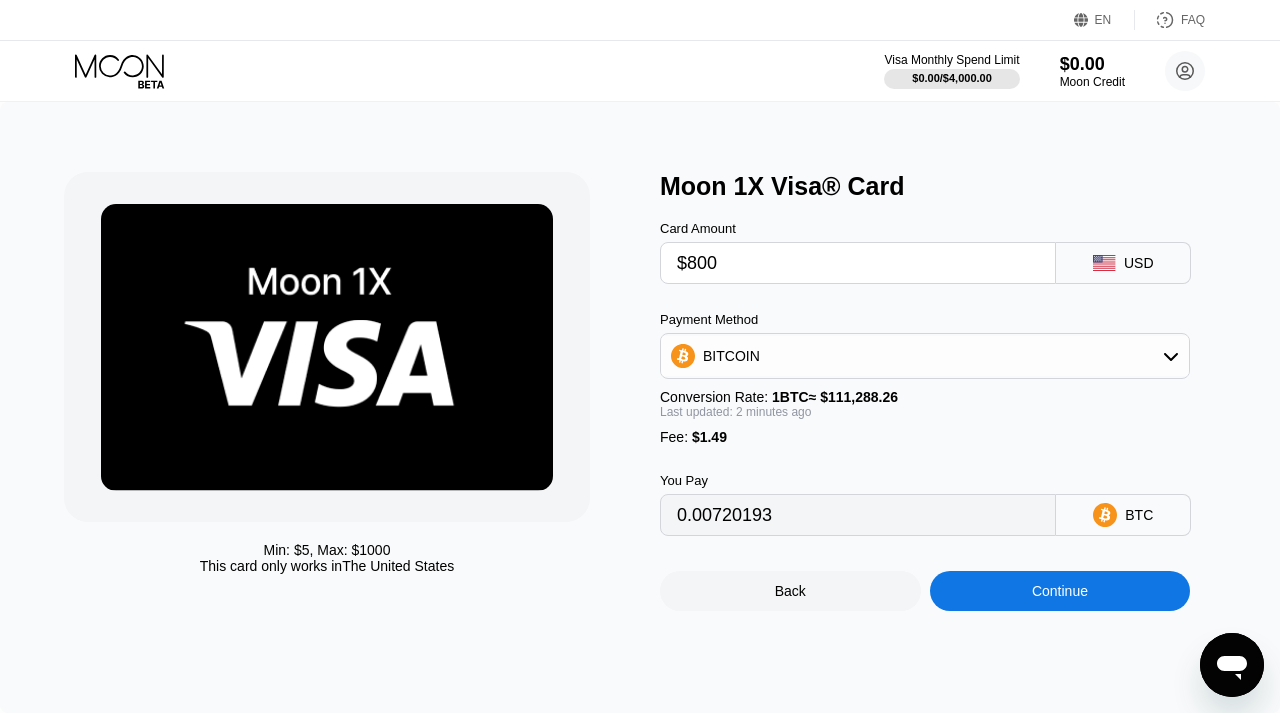 click on "$800" at bounding box center (858, 263) 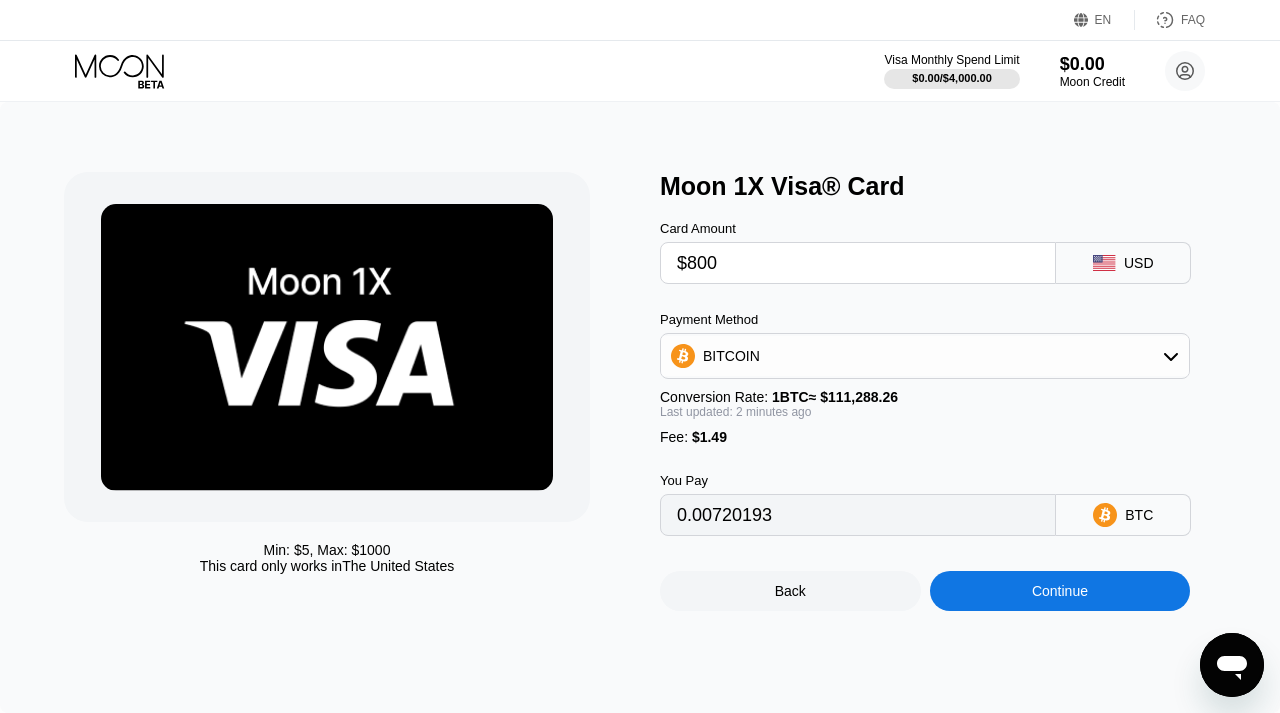 type on "$8" 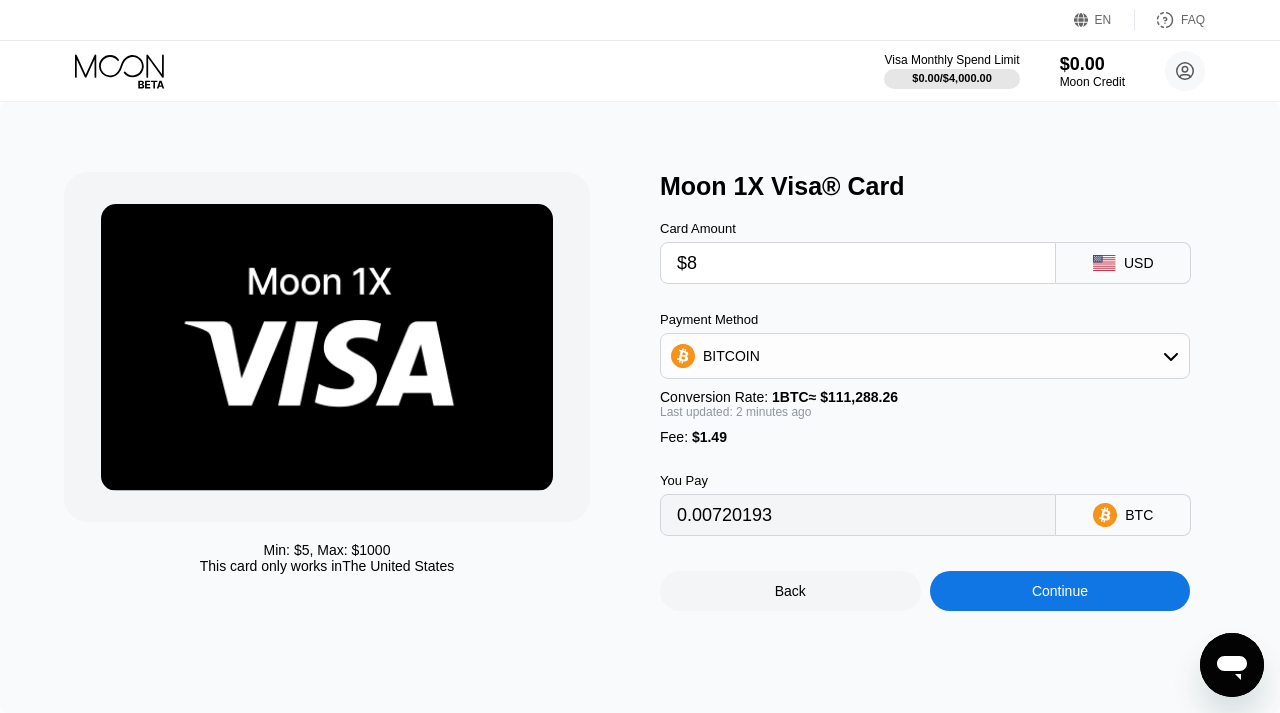 type on "0.00008528" 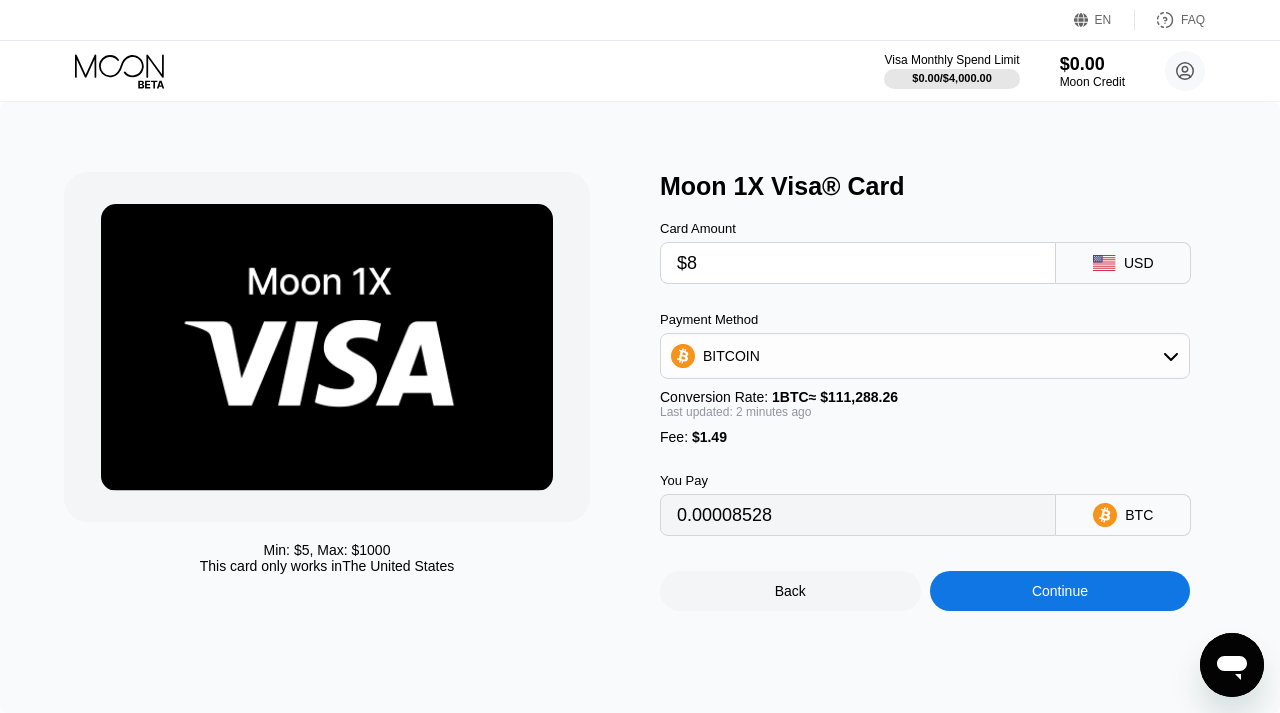 type on "$85" 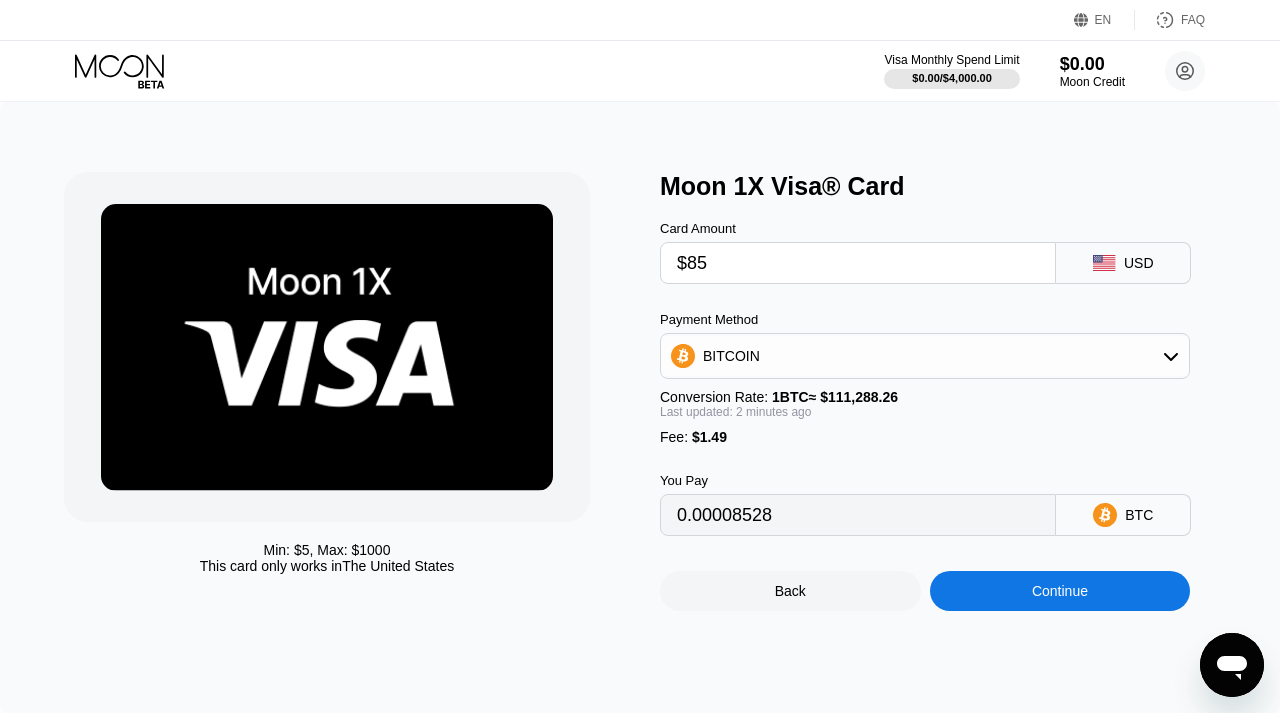 type on "0.00077718" 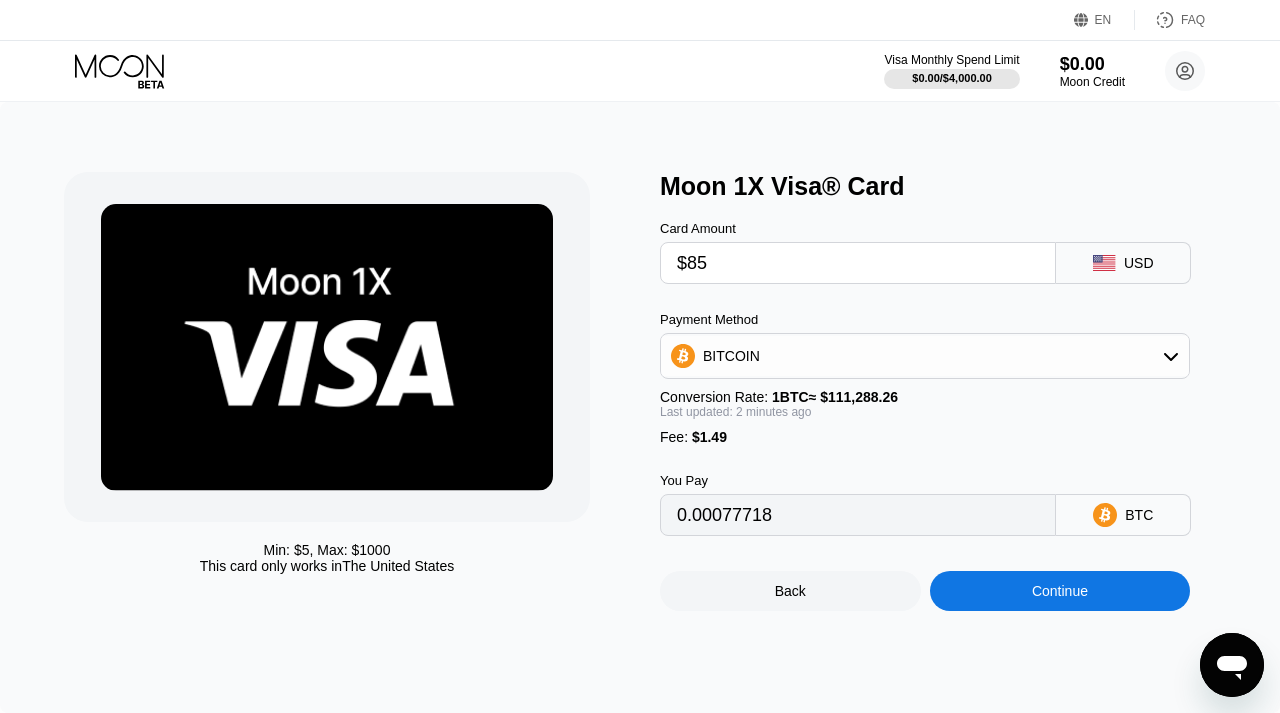 type on "$850" 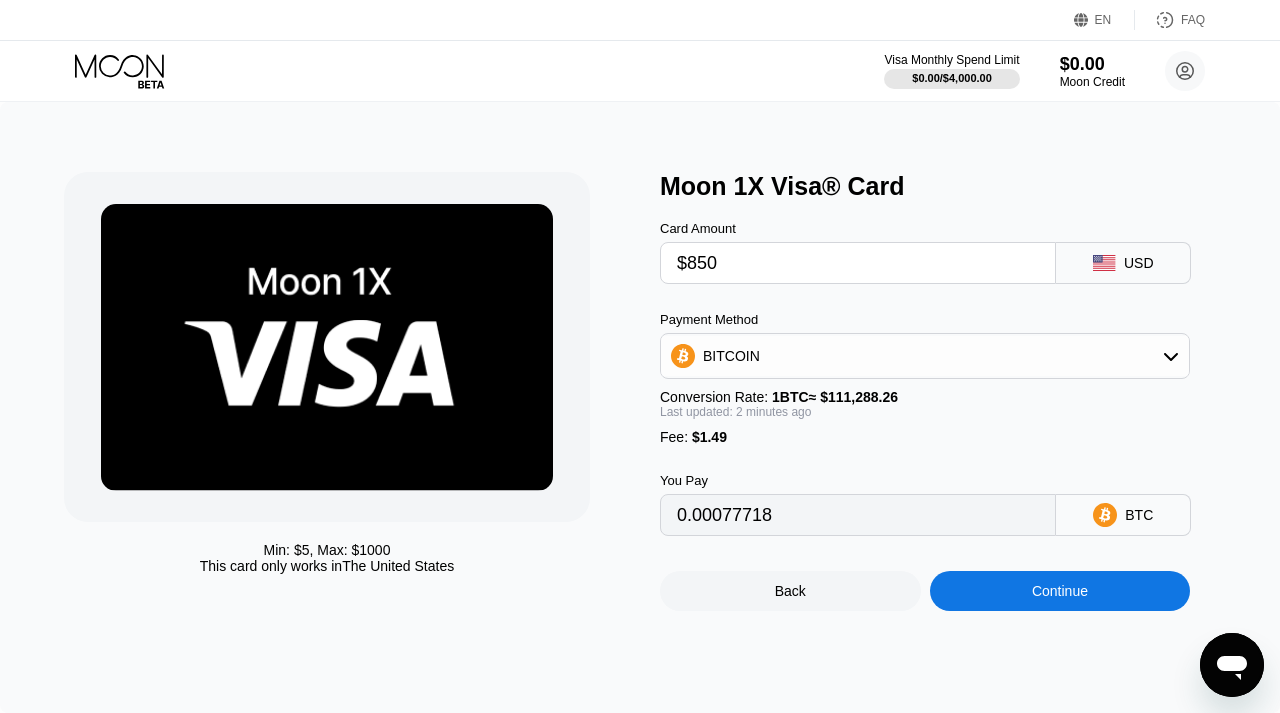 type on "0.00765122" 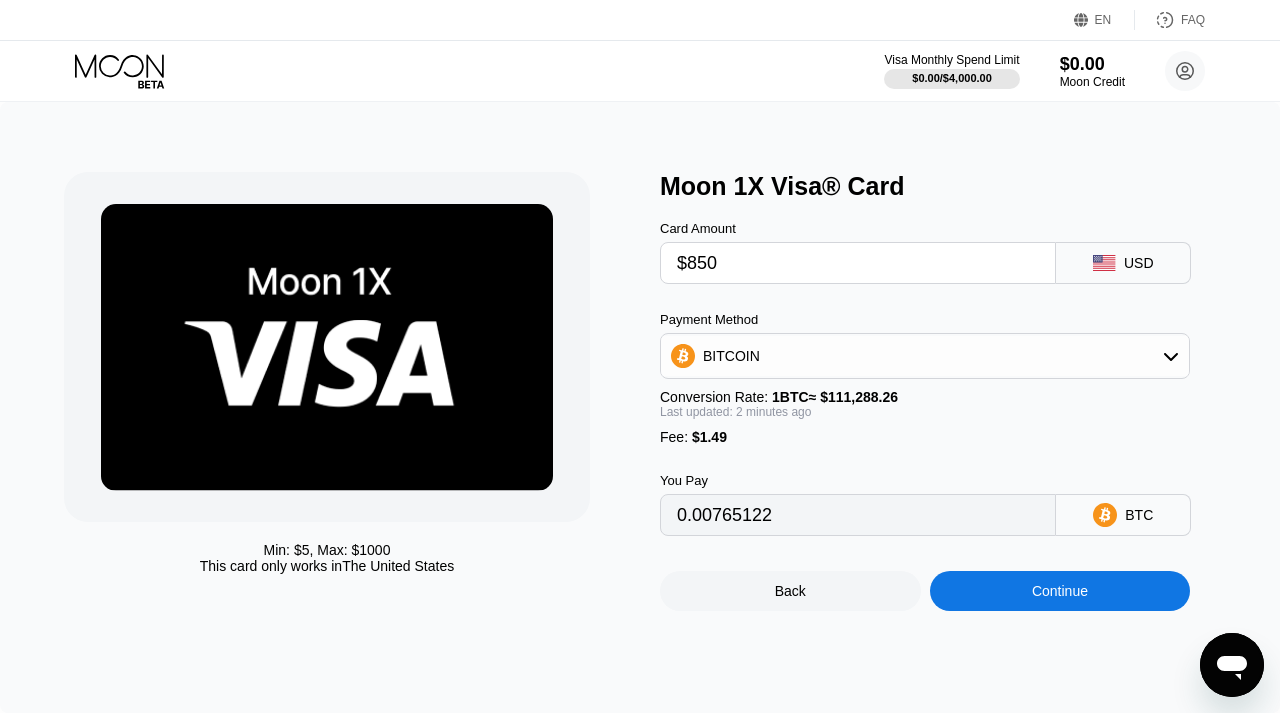type on "$850" 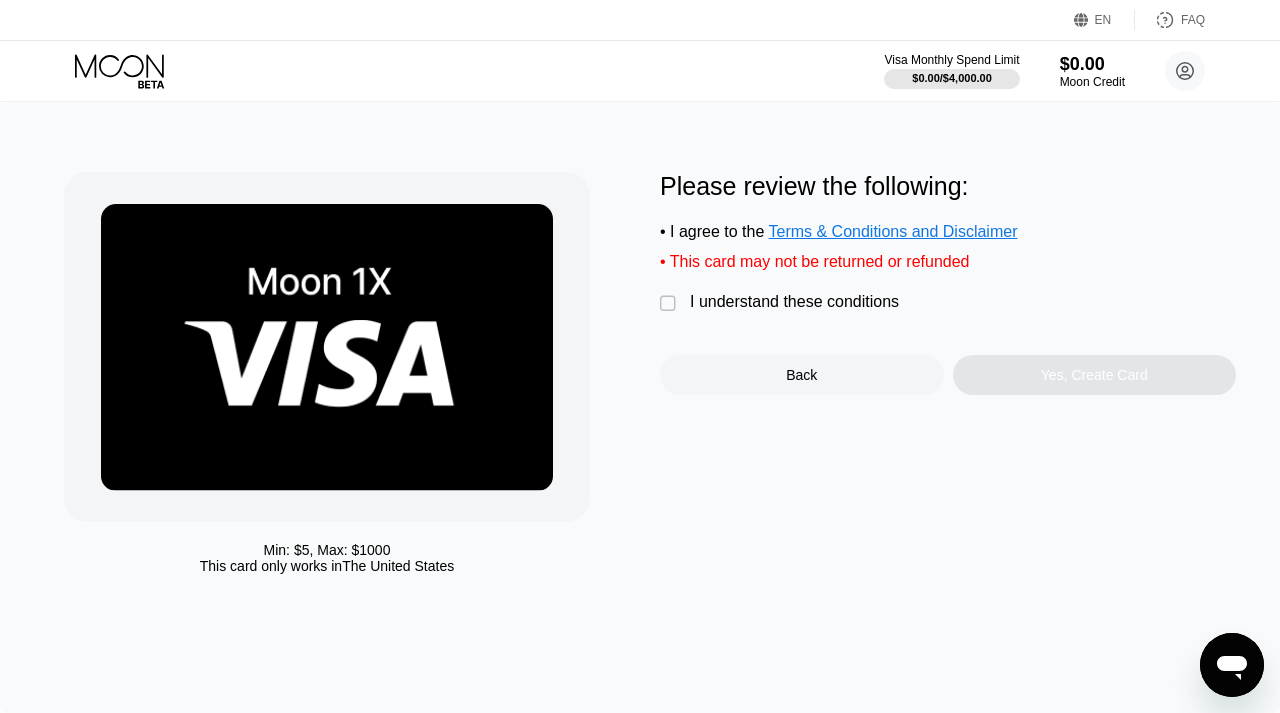 click on "I understand these conditions" at bounding box center [794, 302] 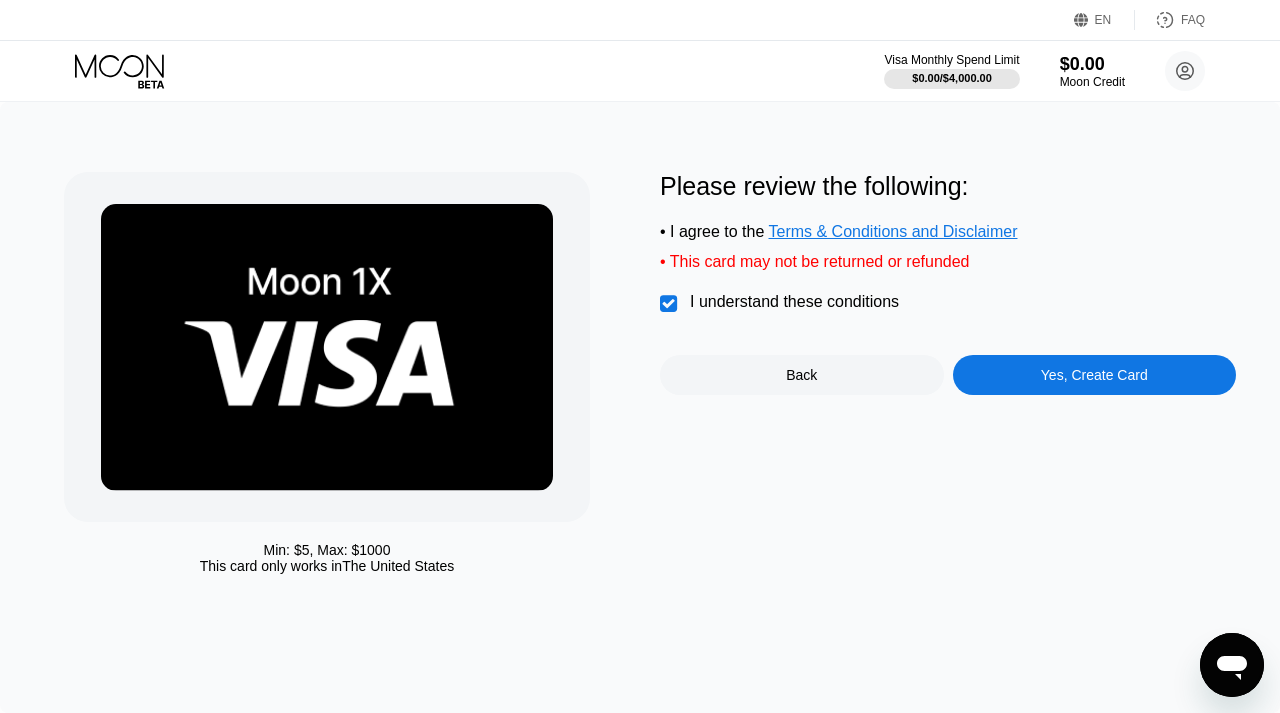 click on "Yes, Create Card" at bounding box center [1094, 375] 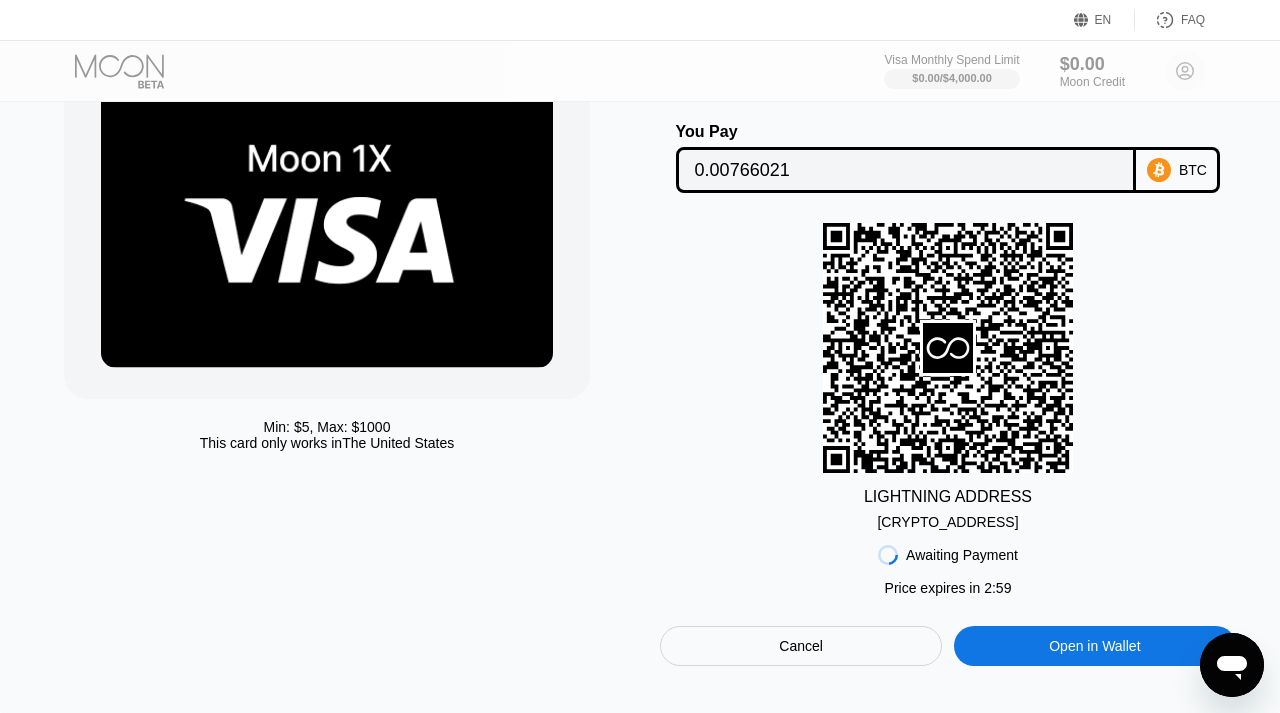 scroll, scrollTop: 137, scrollLeft: 0, axis: vertical 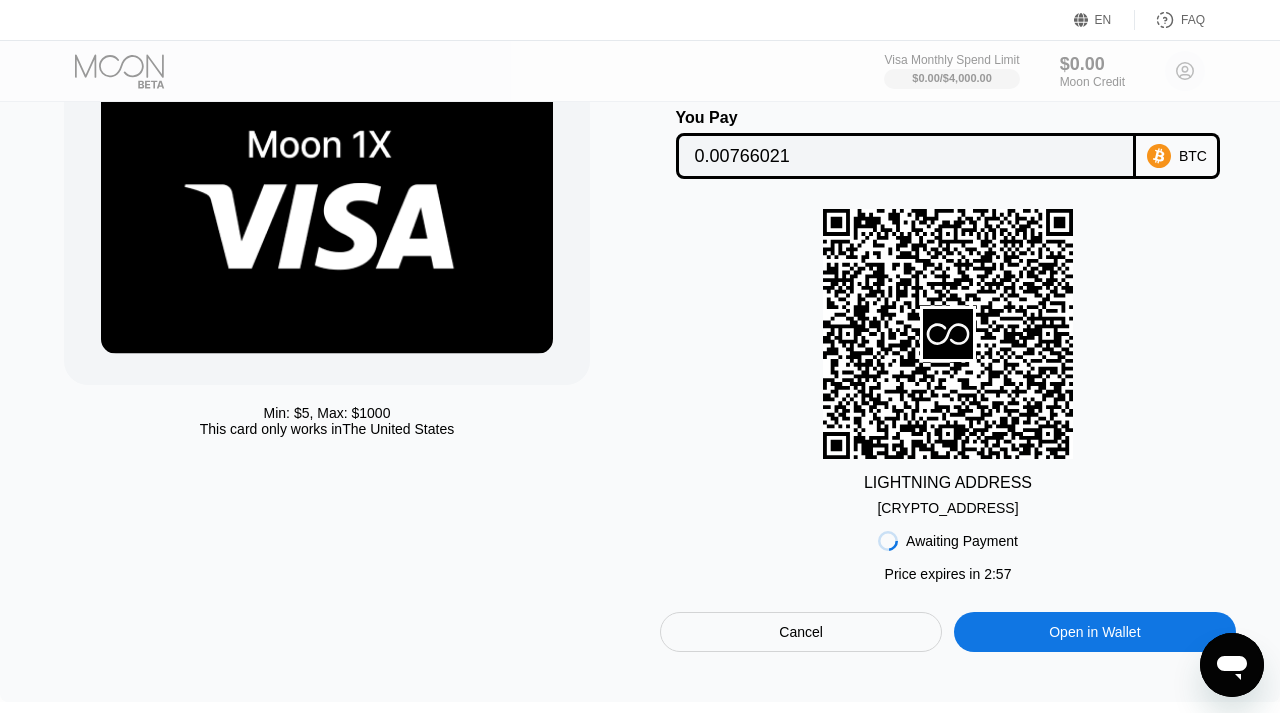 click on "[CRYPTO_ADDRESS]" at bounding box center (947, 508) 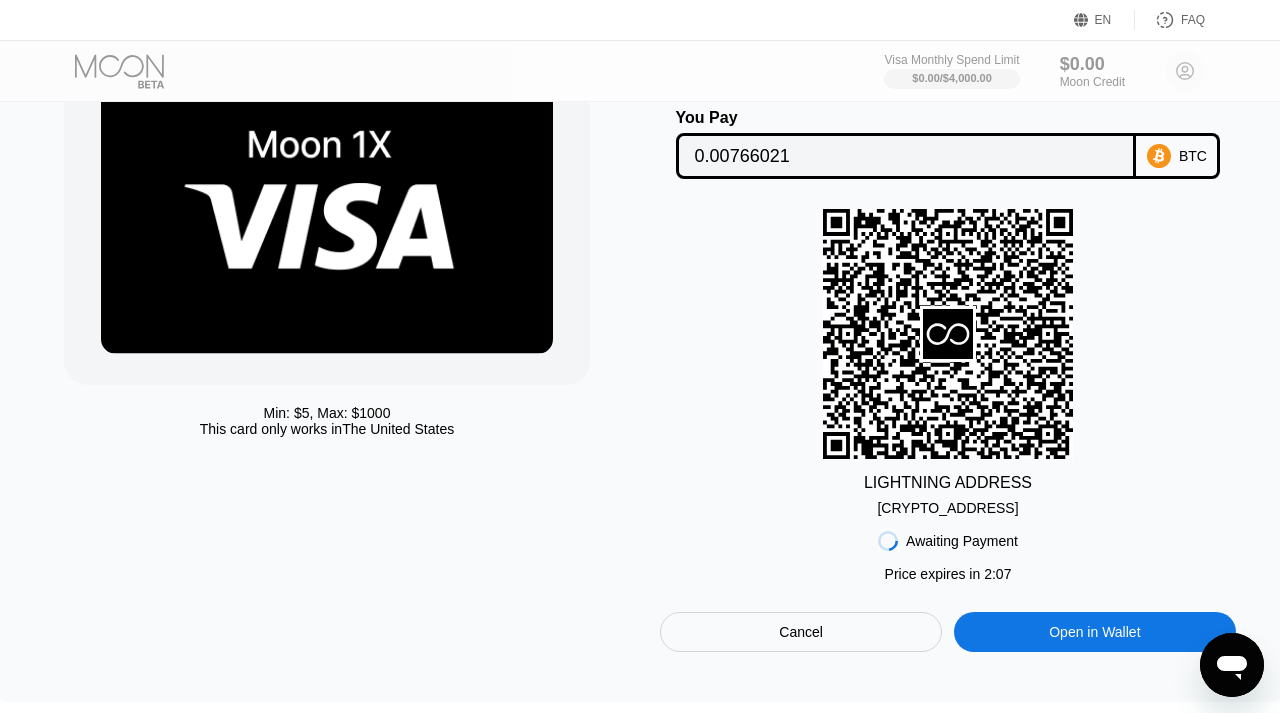 click on "0.00766021" at bounding box center [906, 156] 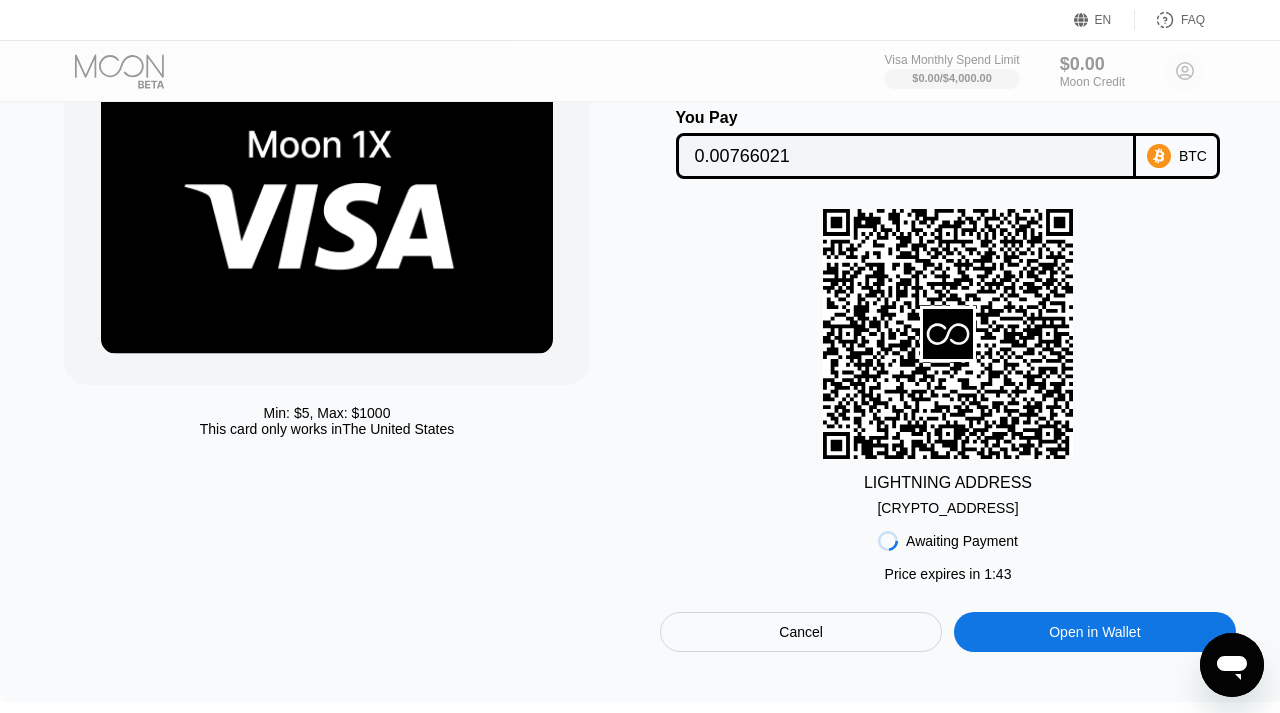 click on "0.00766021" at bounding box center [906, 156] 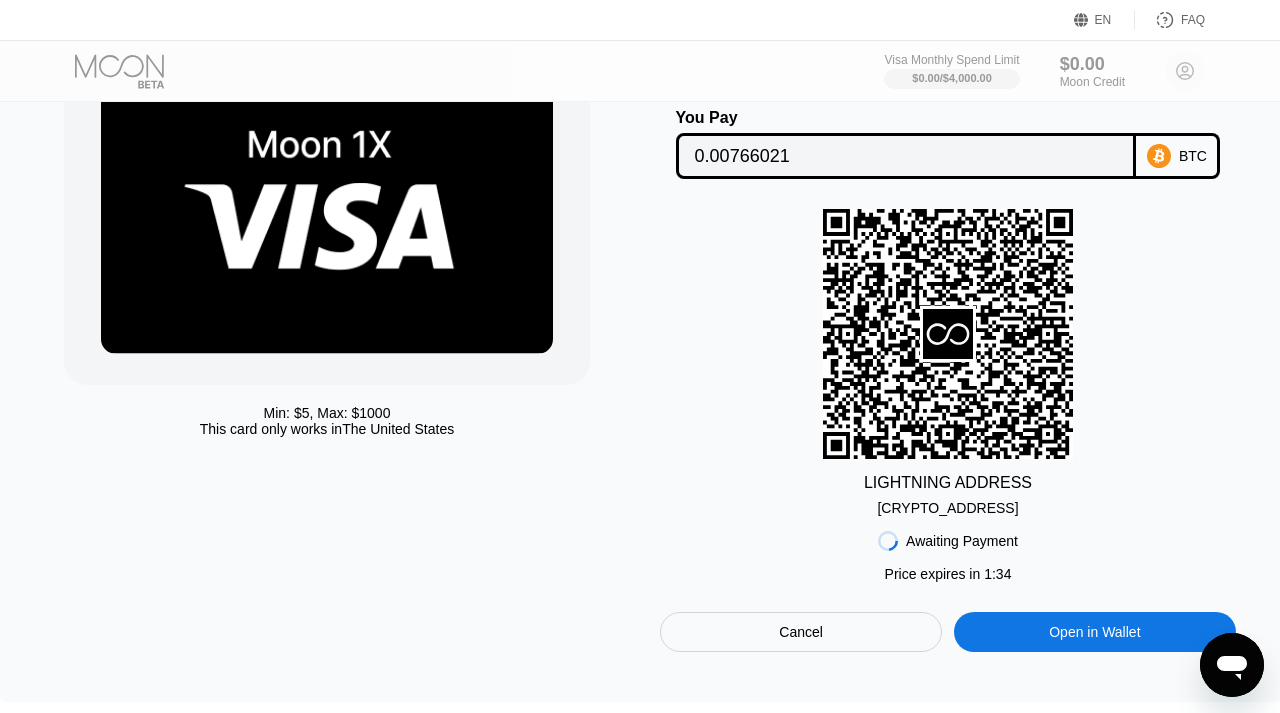 click on "[CRYPTO_ADDRESS]" at bounding box center (947, 508) 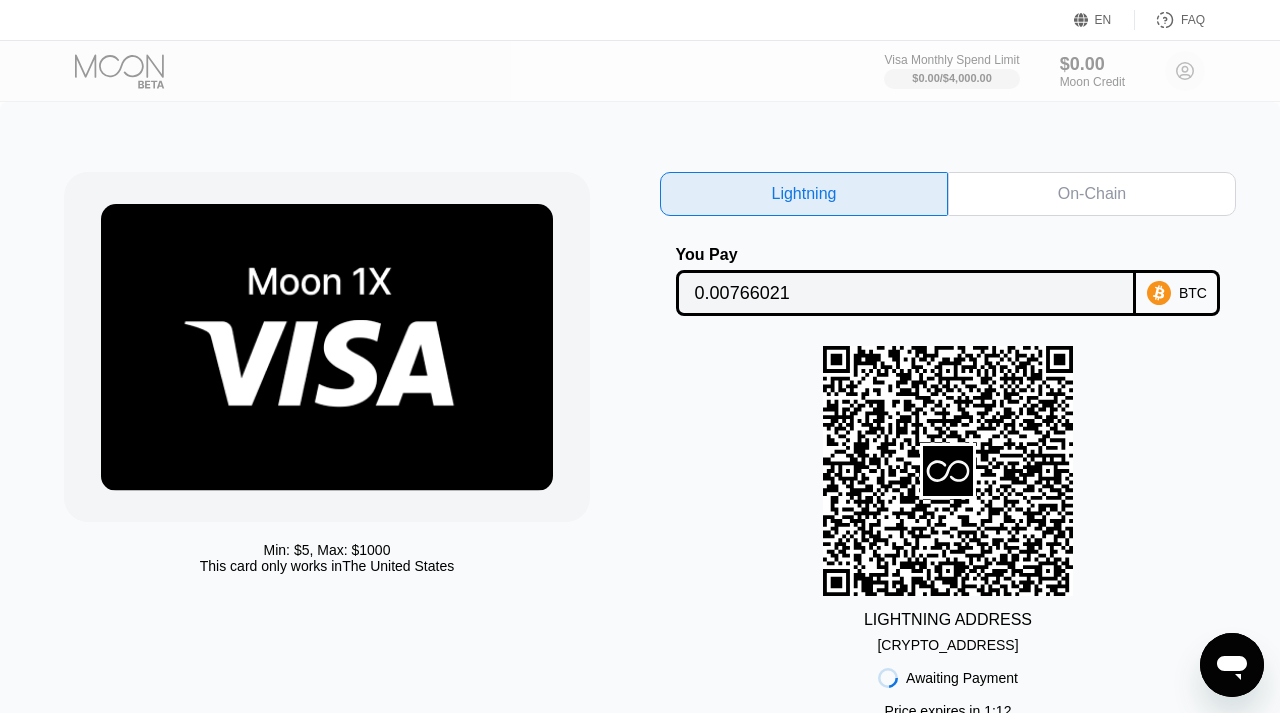 scroll, scrollTop: 1, scrollLeft: 0, axis: vertical 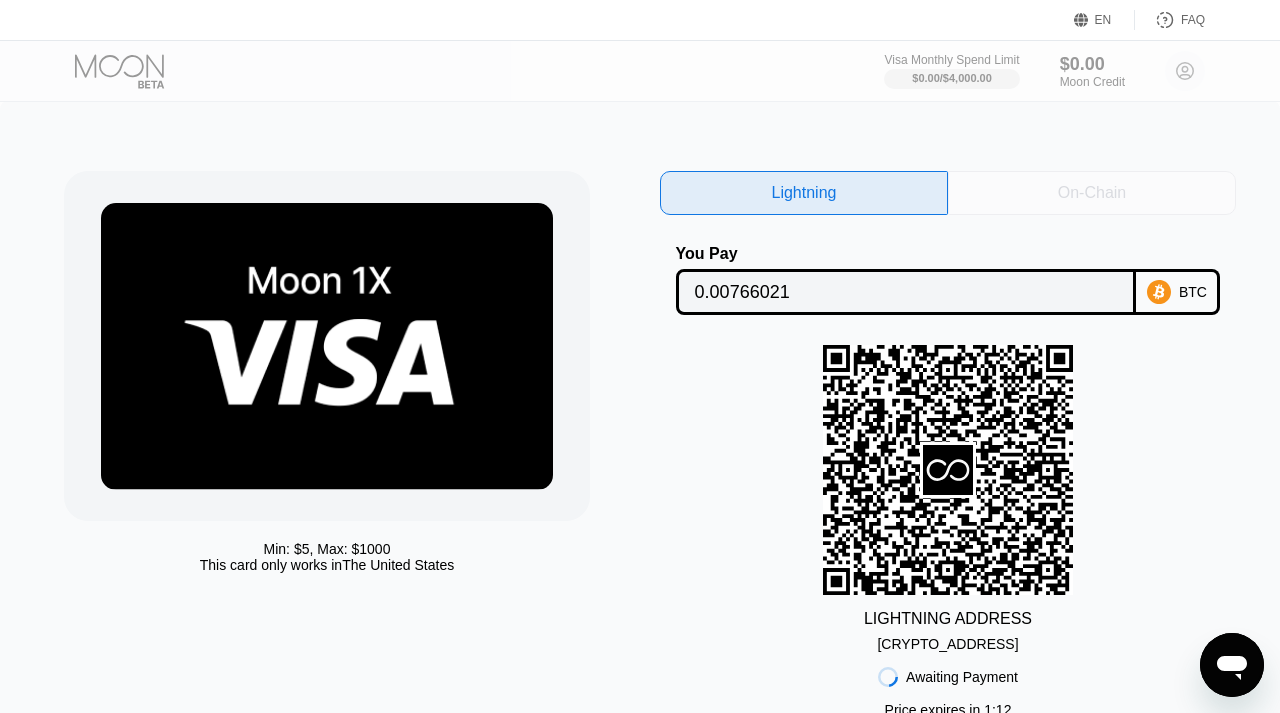 click on "On-Chain" at bounding box center (1092, 193) 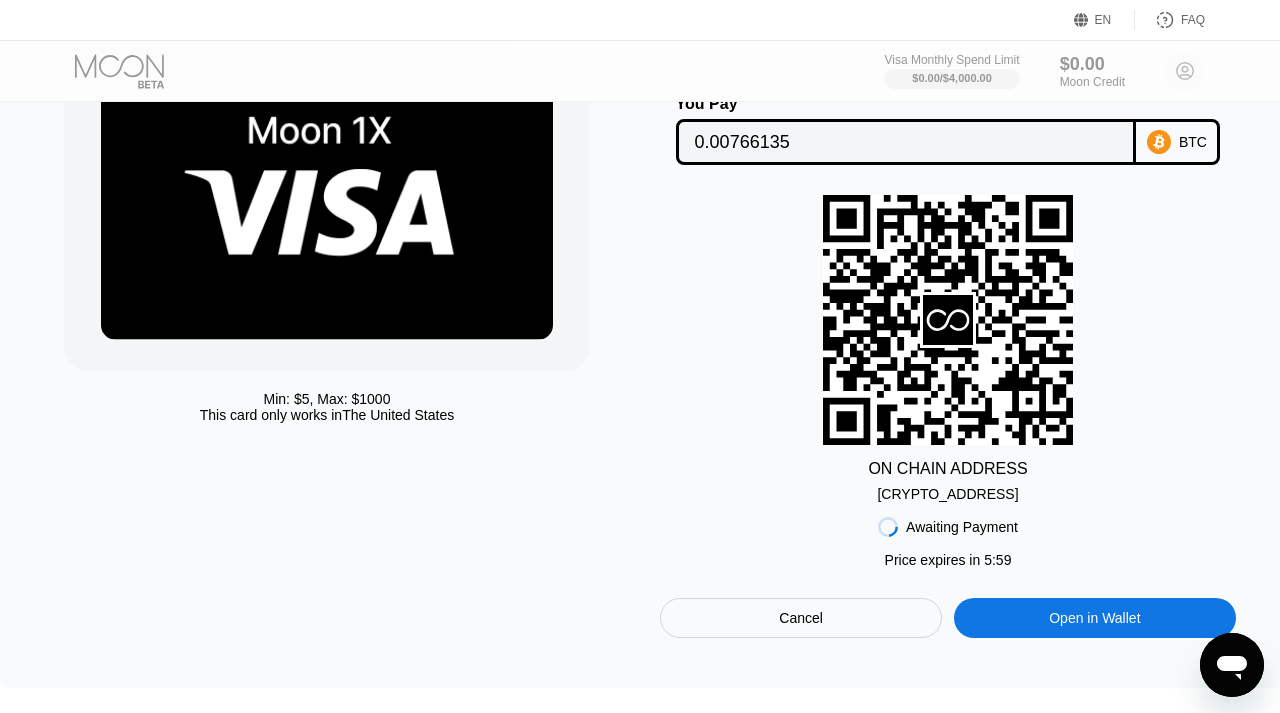 scroll, scrollTop: 143, scrollLeft: 0, axis: vertical 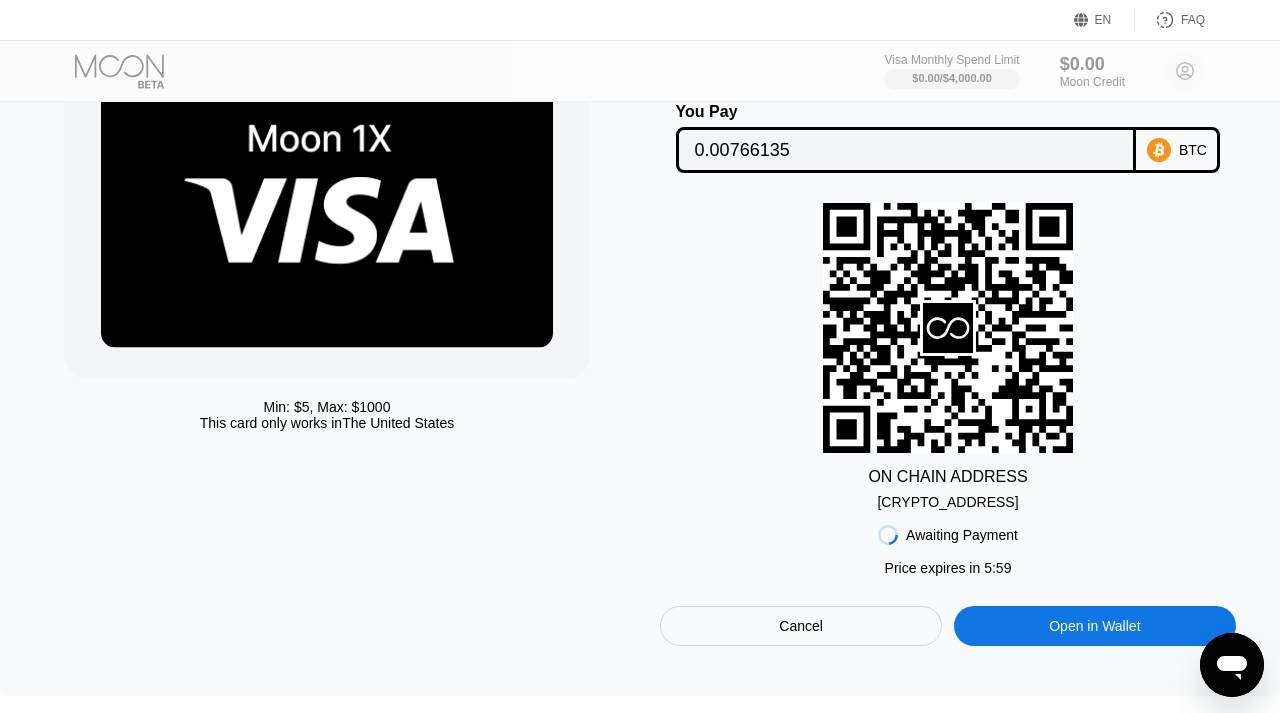 click on "0.00766135" at bounding box center (906, 150) 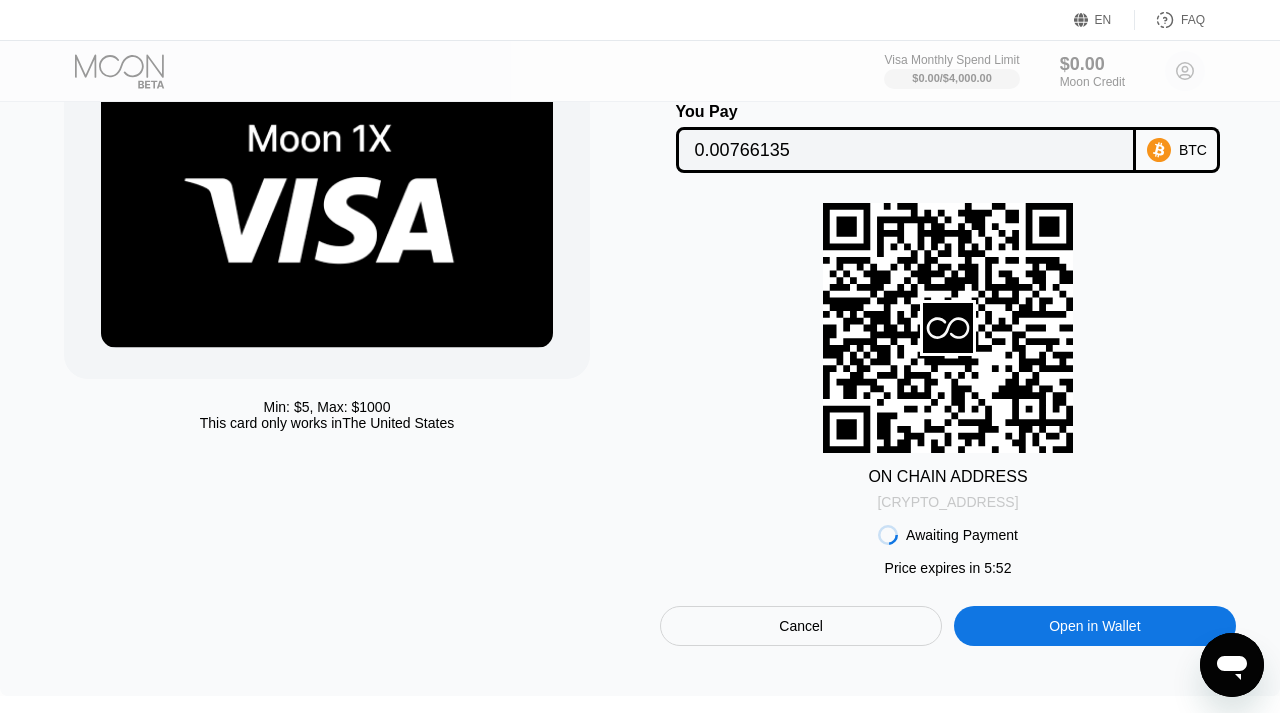 click on "[CRYPTO_ADDRESS]" at bounding box center (947, 502) 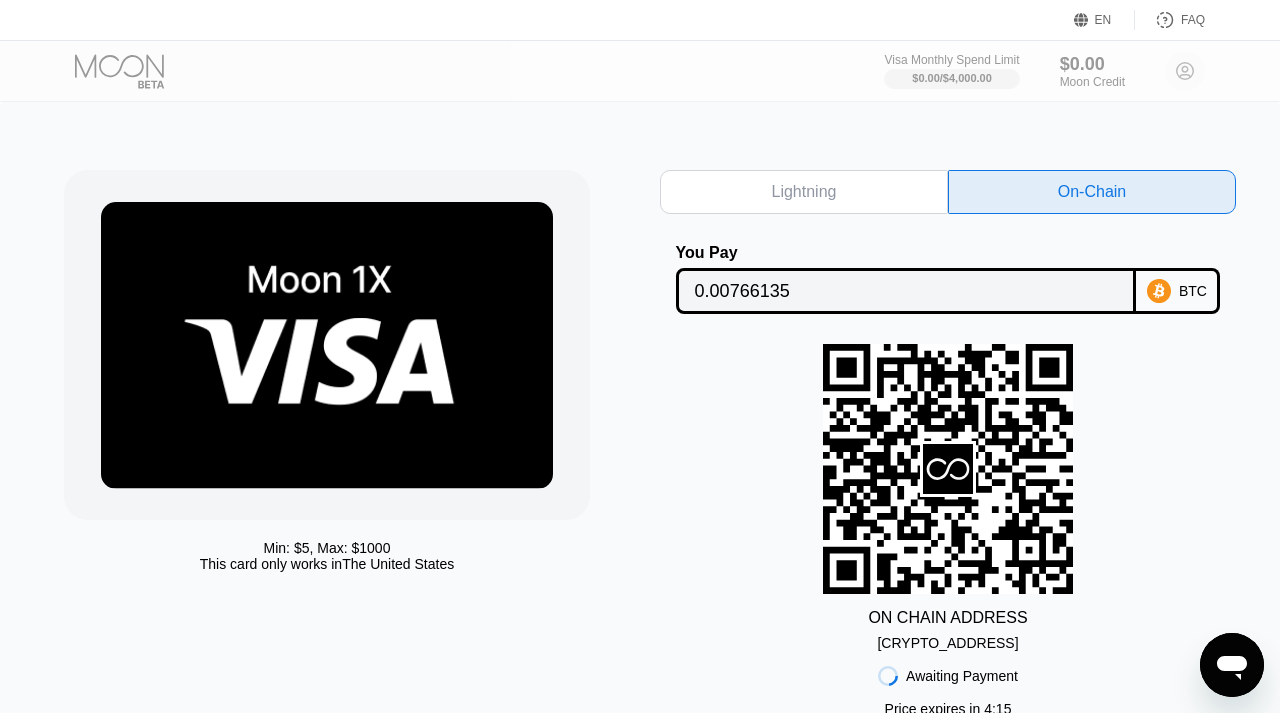 scroll, scrollTop: 3, scrollLeft: 0, axis: vertical 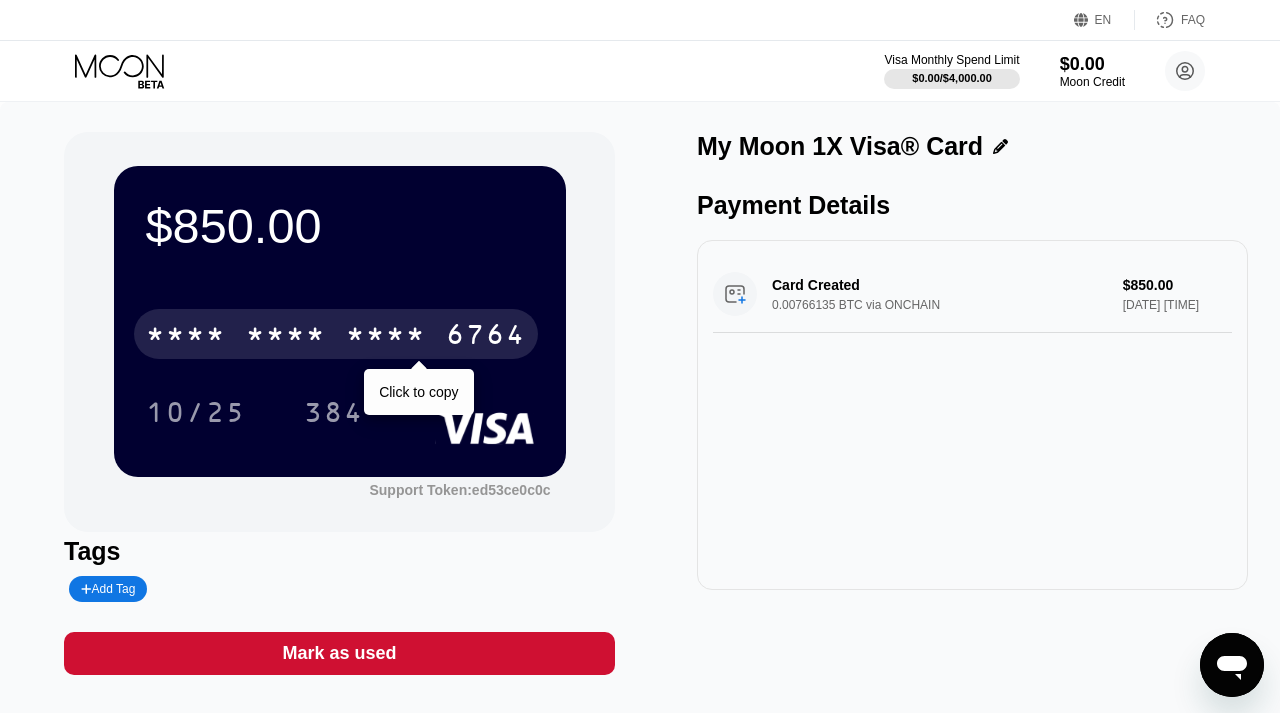 click on "* * * *" at bounding box center [386, 337] 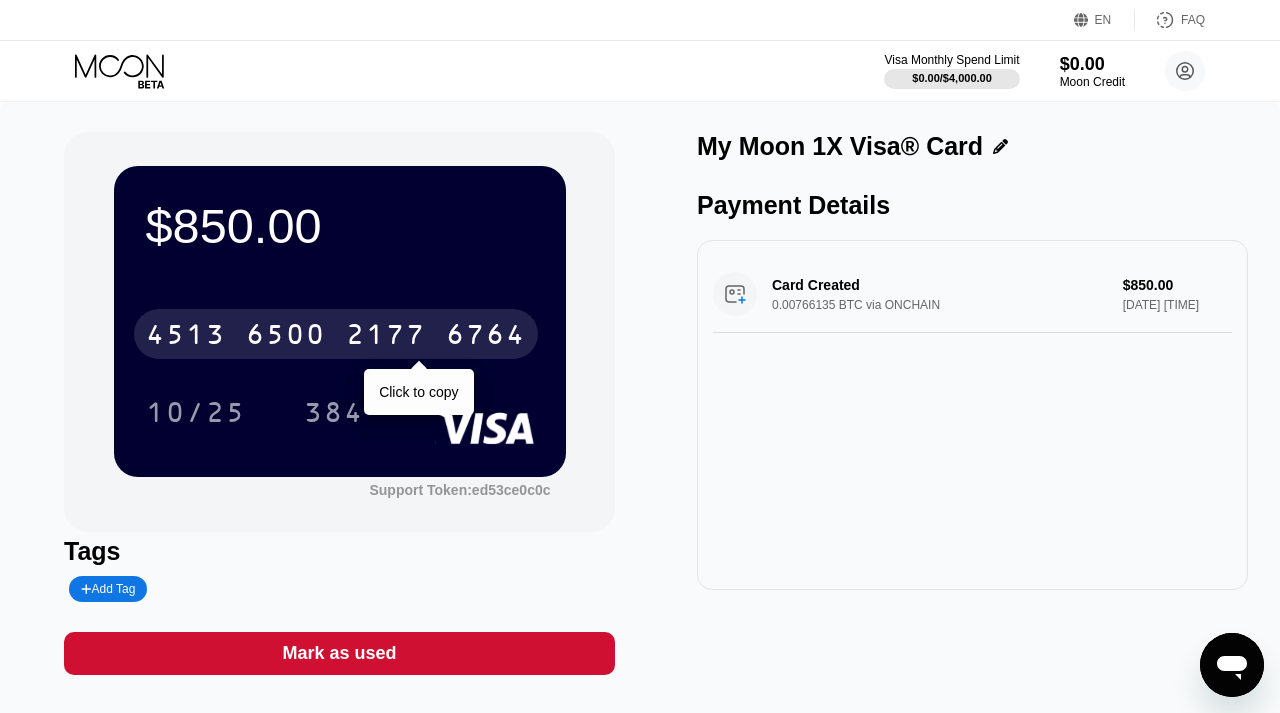 click on "[CARD_NUMBER]" at bounding box center (336, 334) 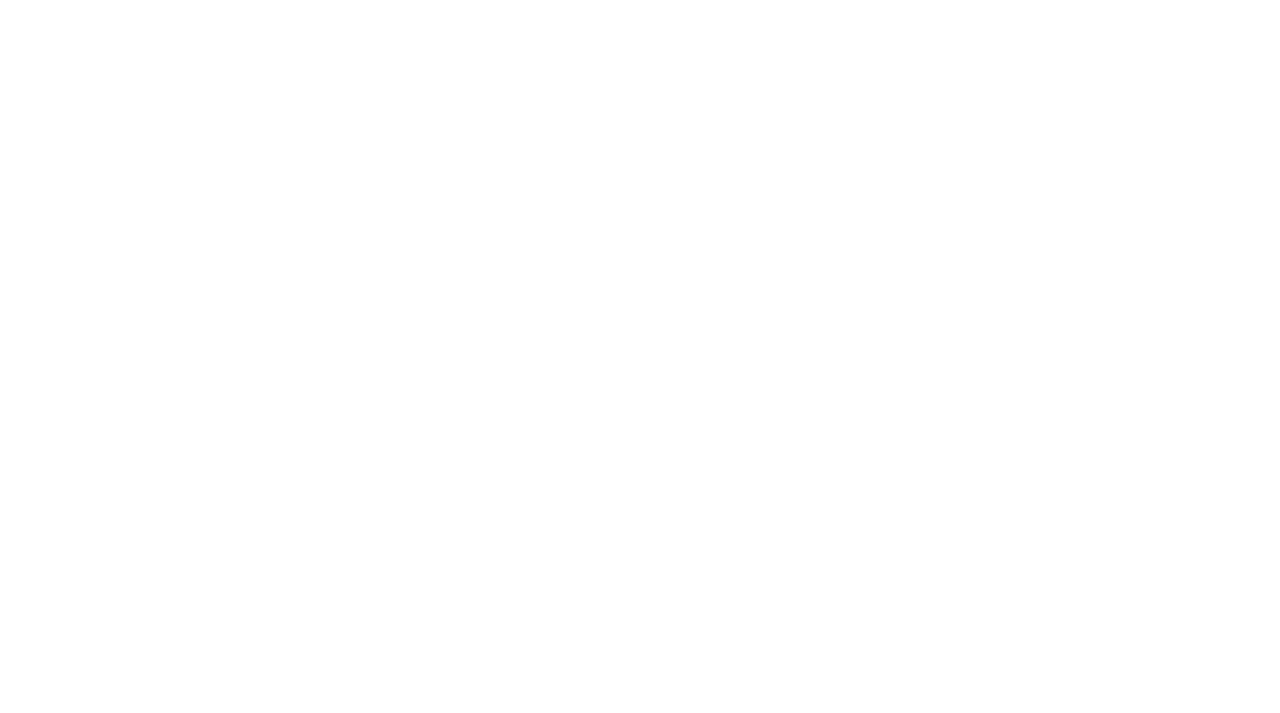 scroll, scrollTop: 0, scrollLeft: 0, axis: both 